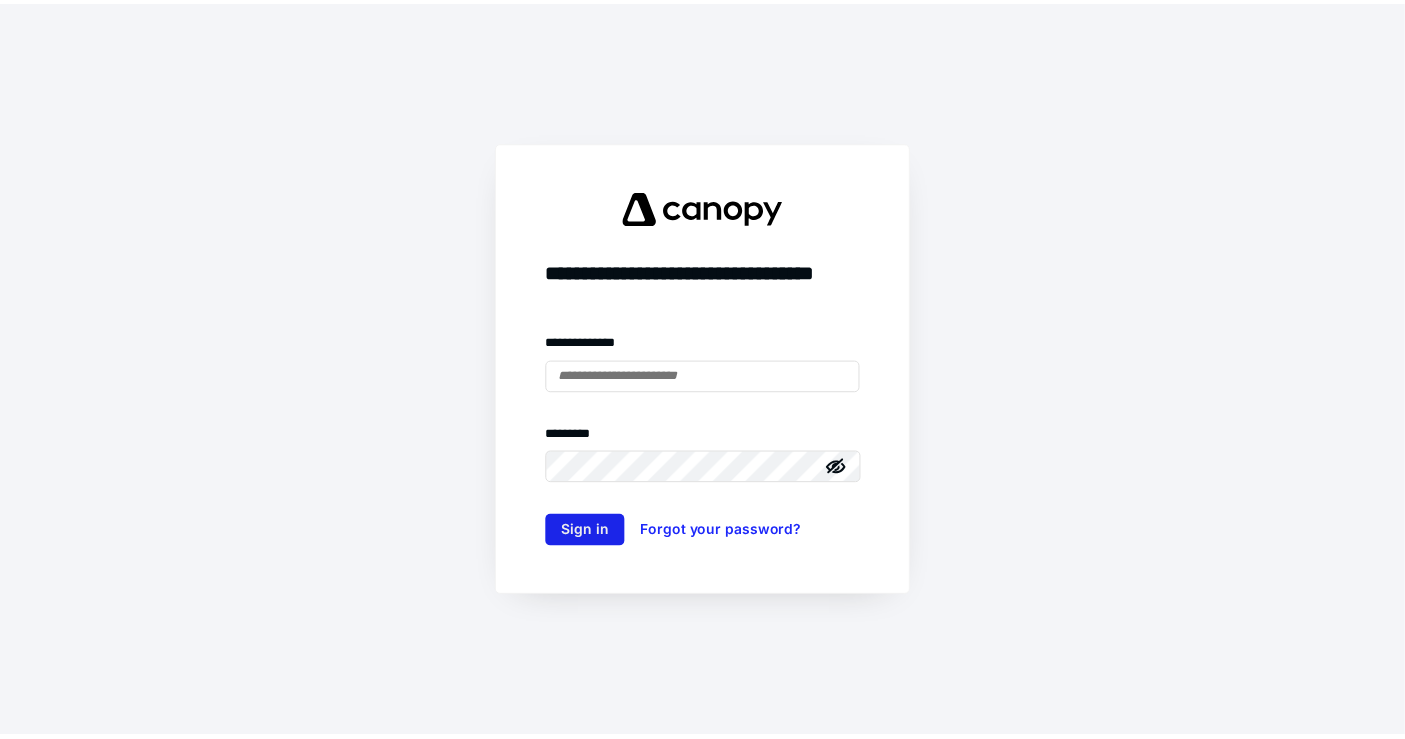 scroll, scrollTop: 0, scrollLeft: 0, axis: both 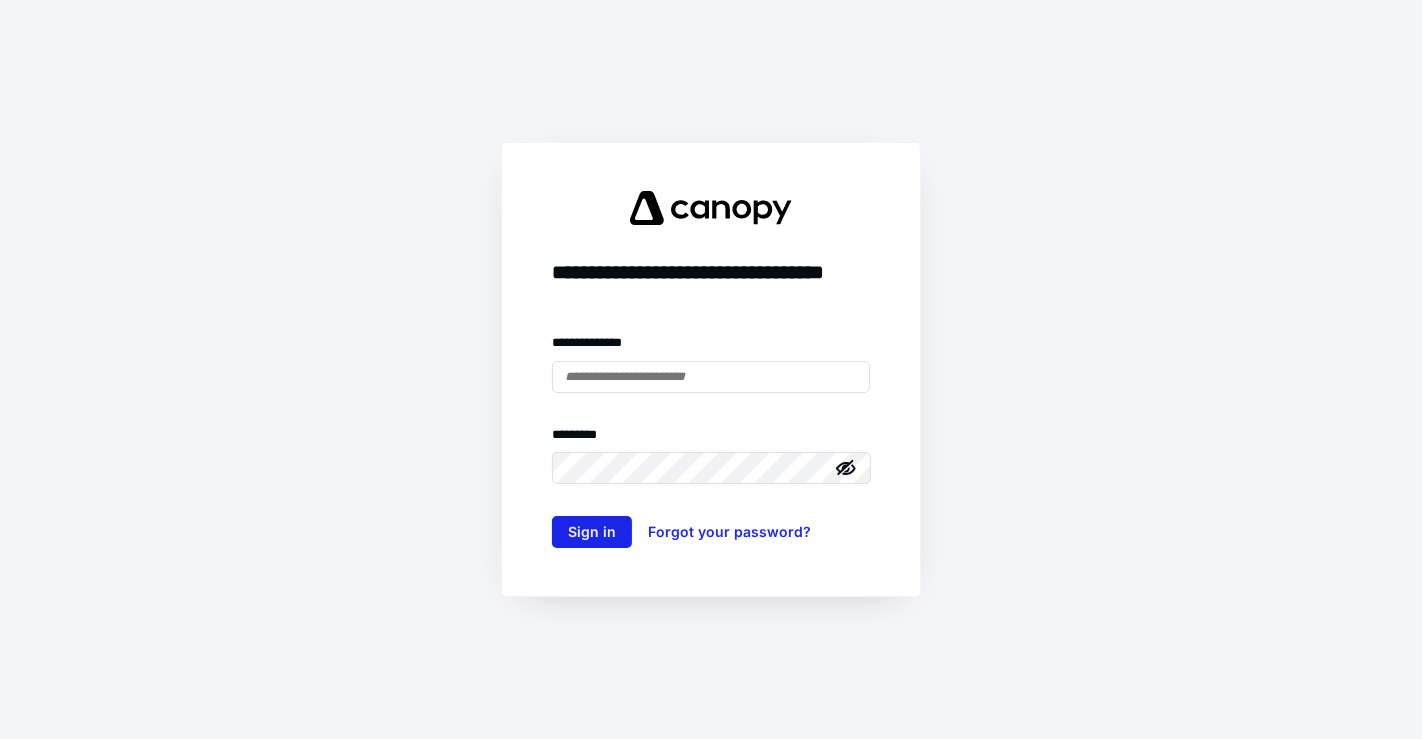 type on "**********" 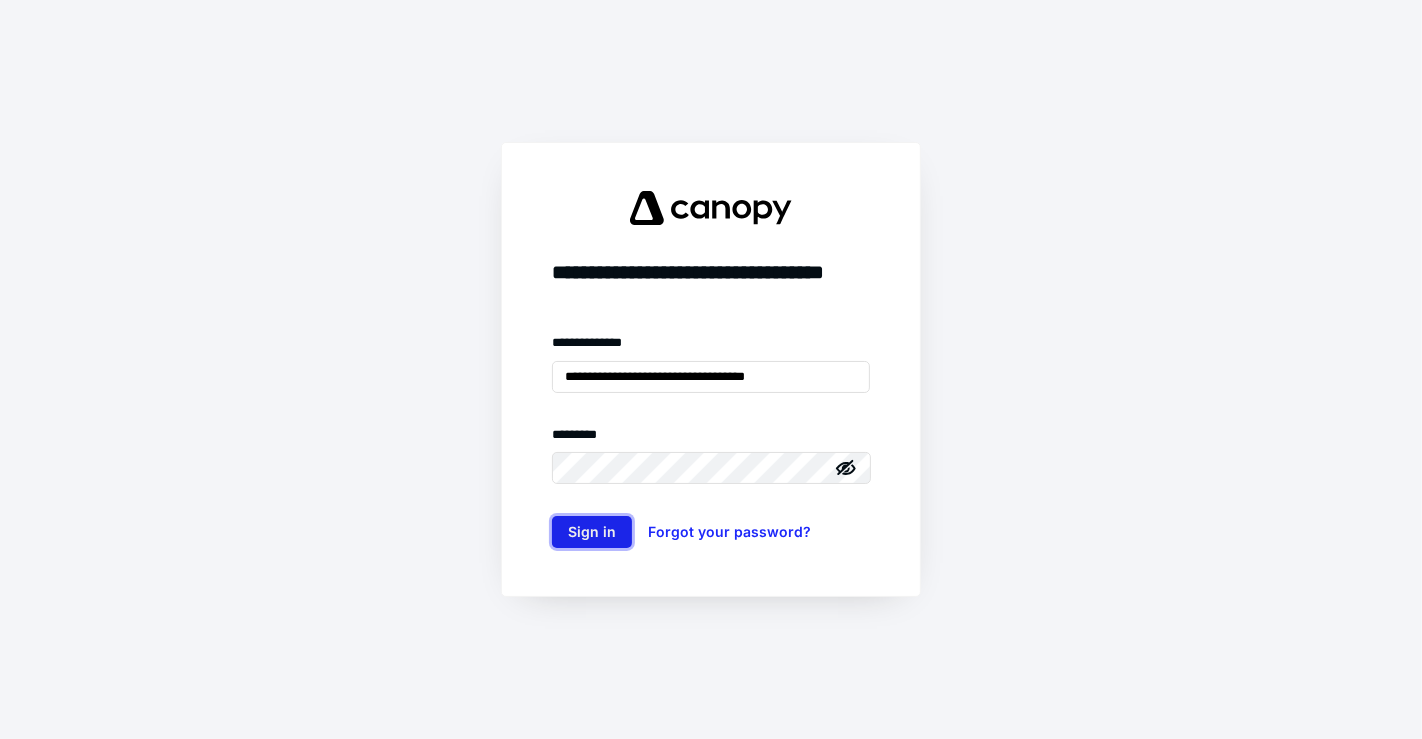 click on "Sign in" at bounding box center (592, 532) 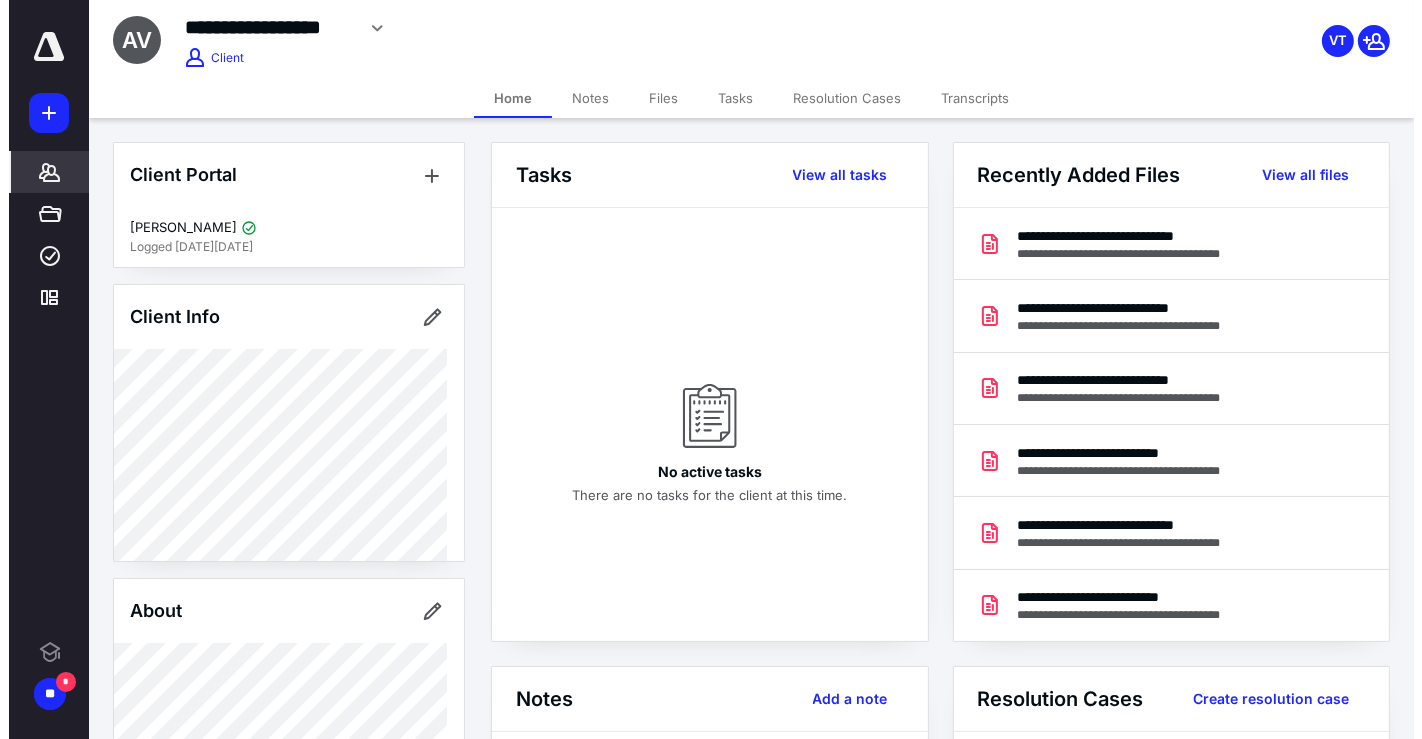 scroll, scrollTop: 0, scrollLeft: 0, axis: both 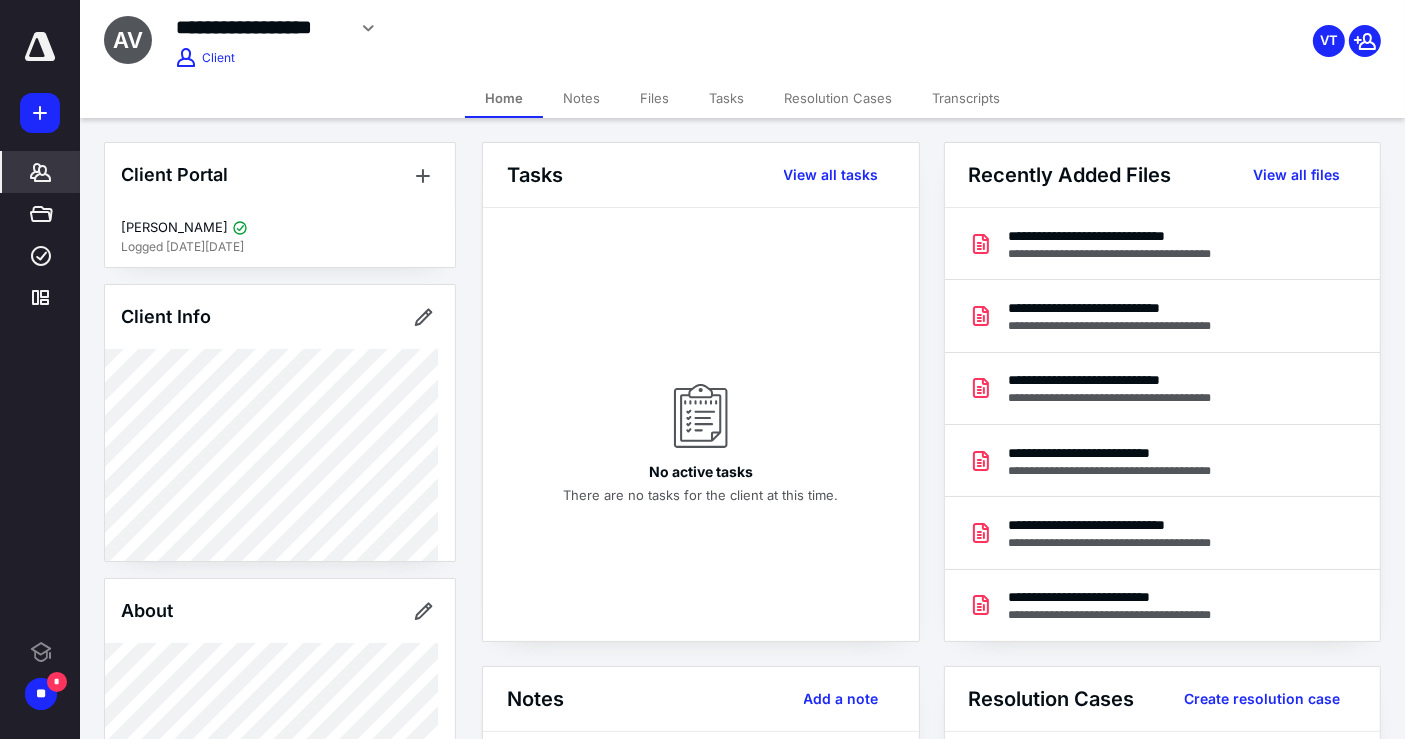 click on "Files" at bounding box center [654, 98] 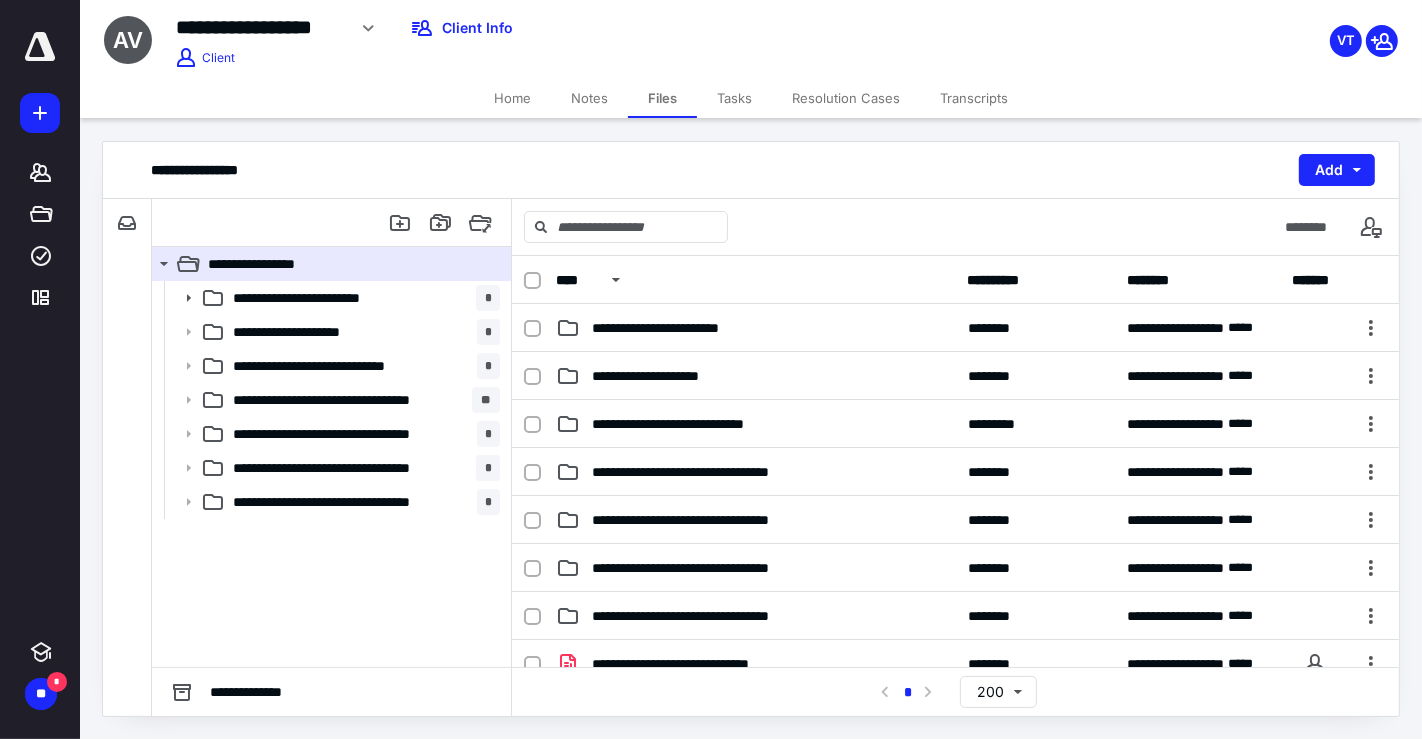 scroll, scrollTop: 269, scrollLeft: 0, axis: vertical 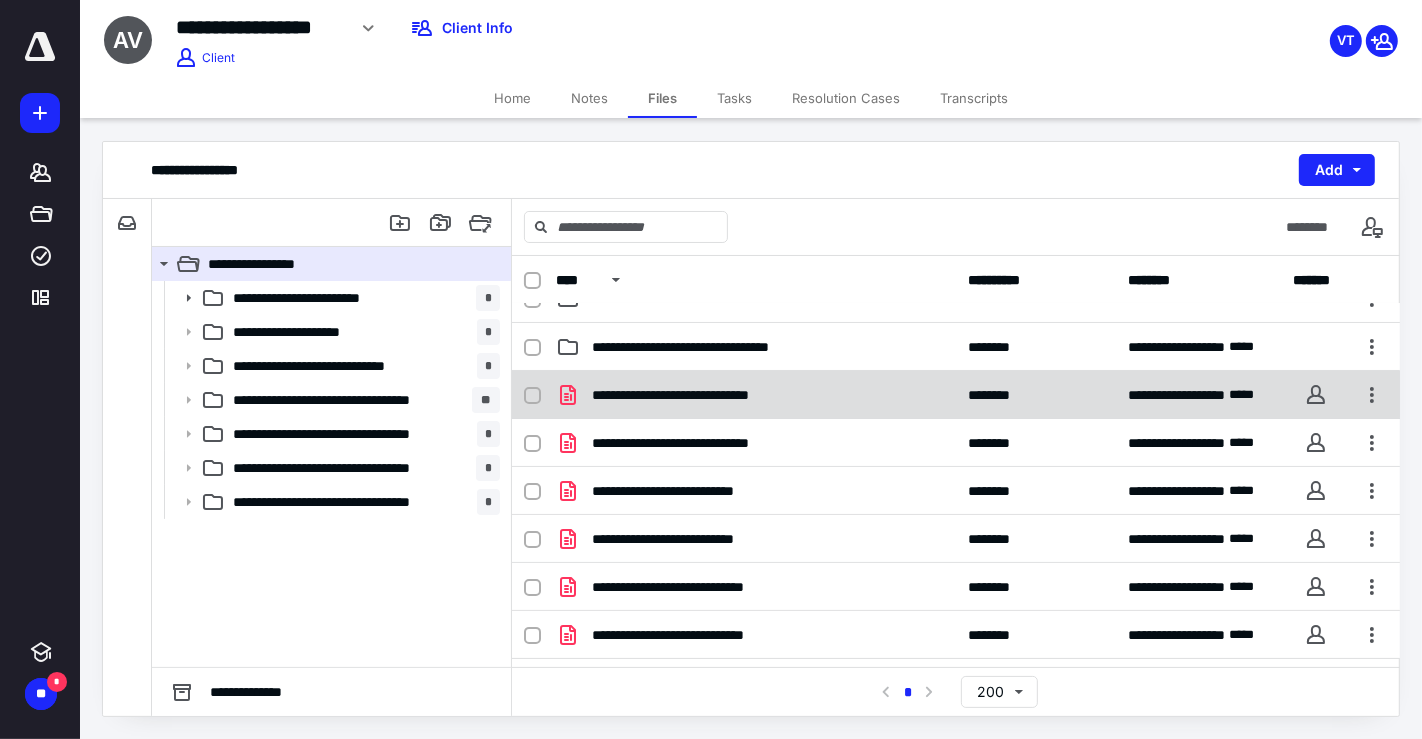click on "**********" at bounding box center (756, 395) 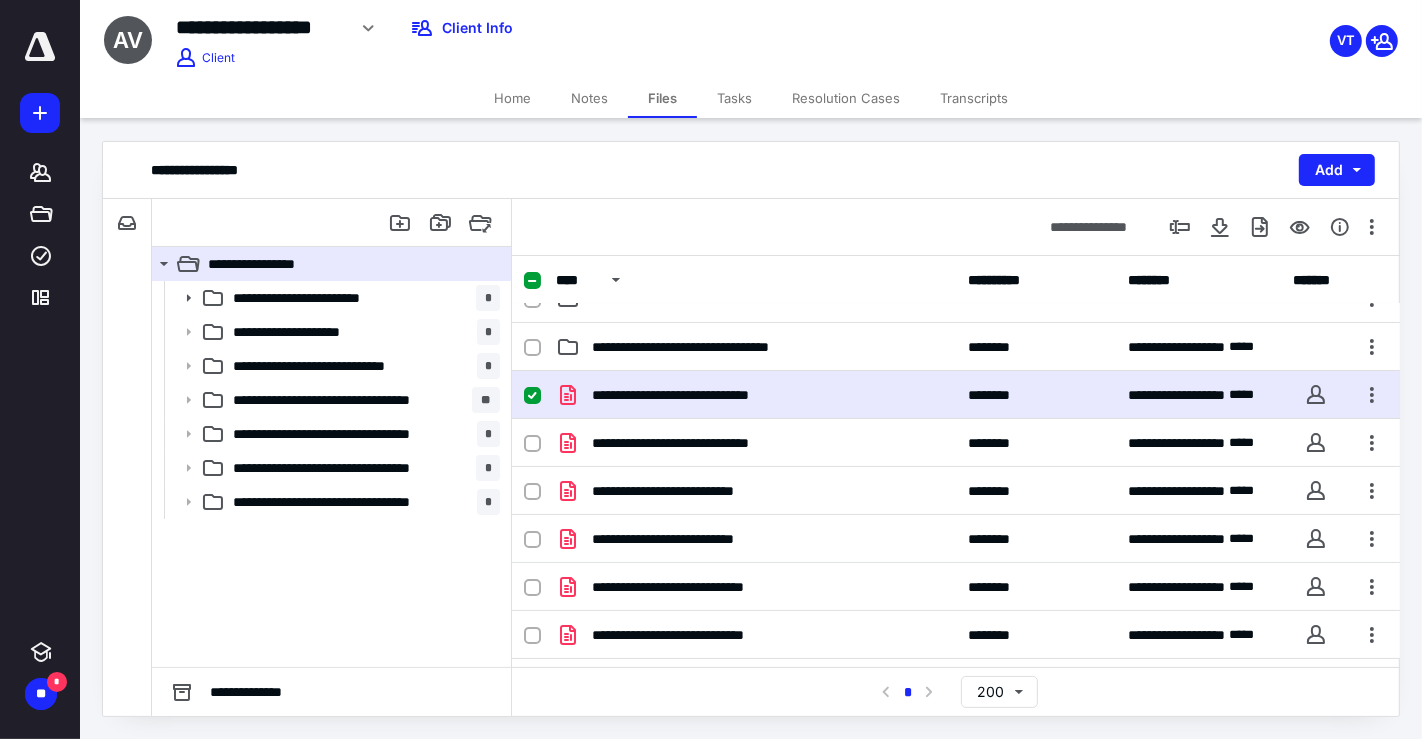 click on "**********" at bounding box center [756, 395] 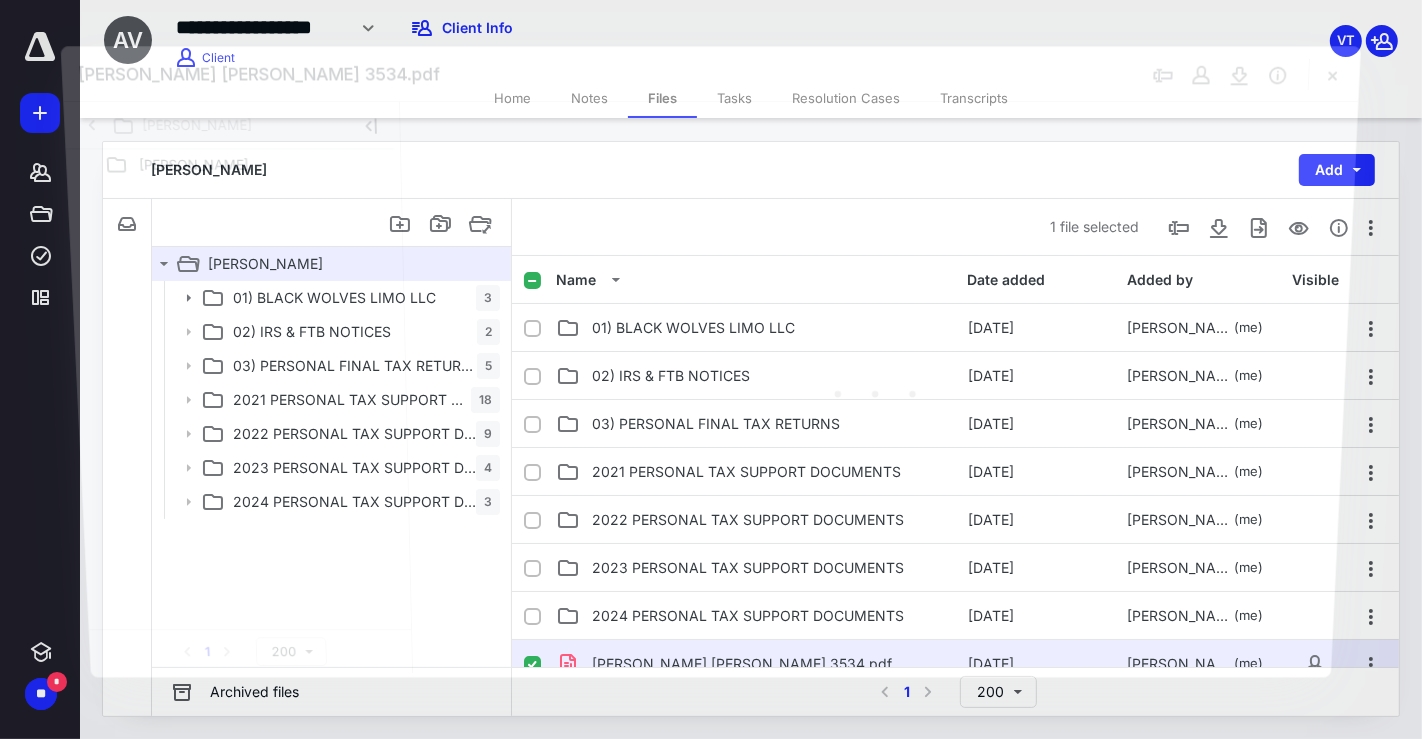 scroll, scrollTop: 269, scrollLeft: 0, axis: vertical 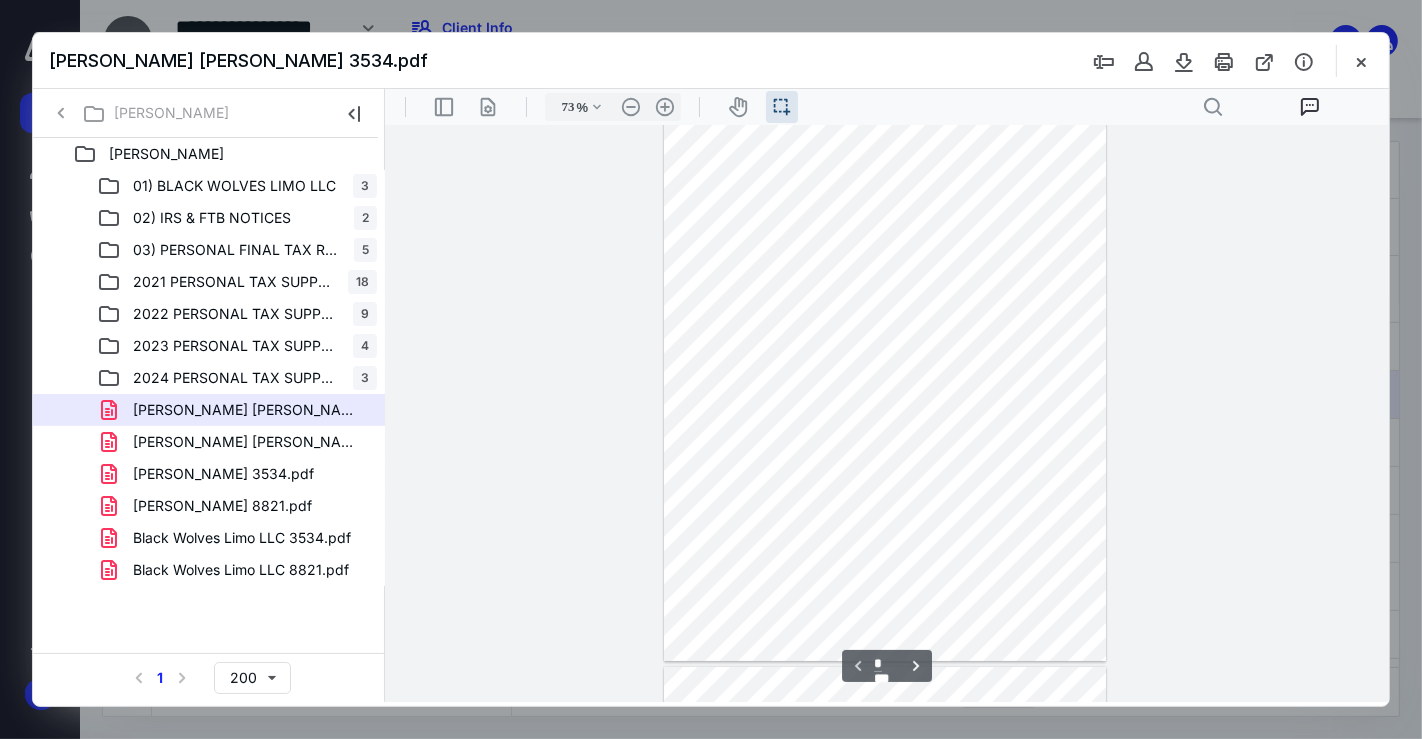 click at bounding box center [886, 413] 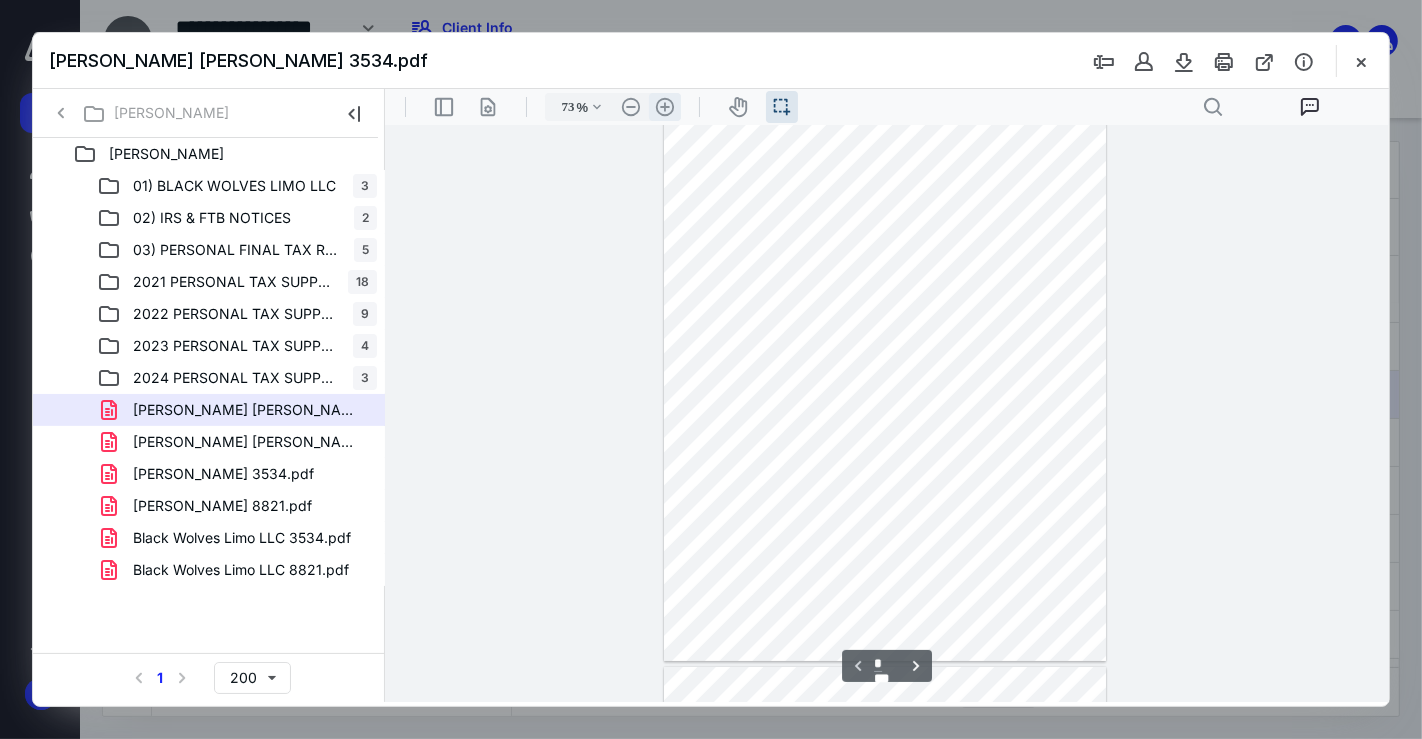 click on ".cls-1{fill:#abb0c4;} icon - header - zoom - in - line" at bounding box center (664, 106) 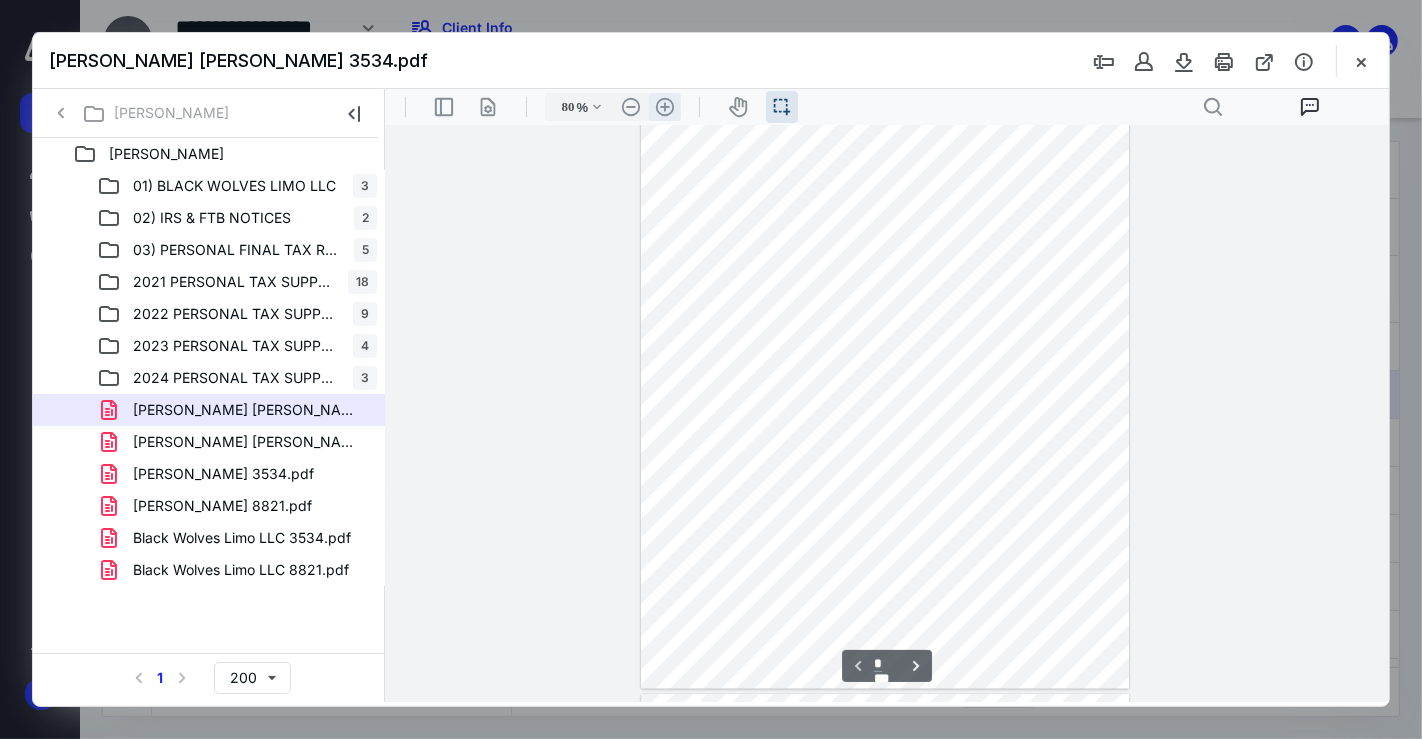 click on ".cls-1{fill:#abb0c4;} icon - header - zoom - in - line" at bounding box center [664, 106] 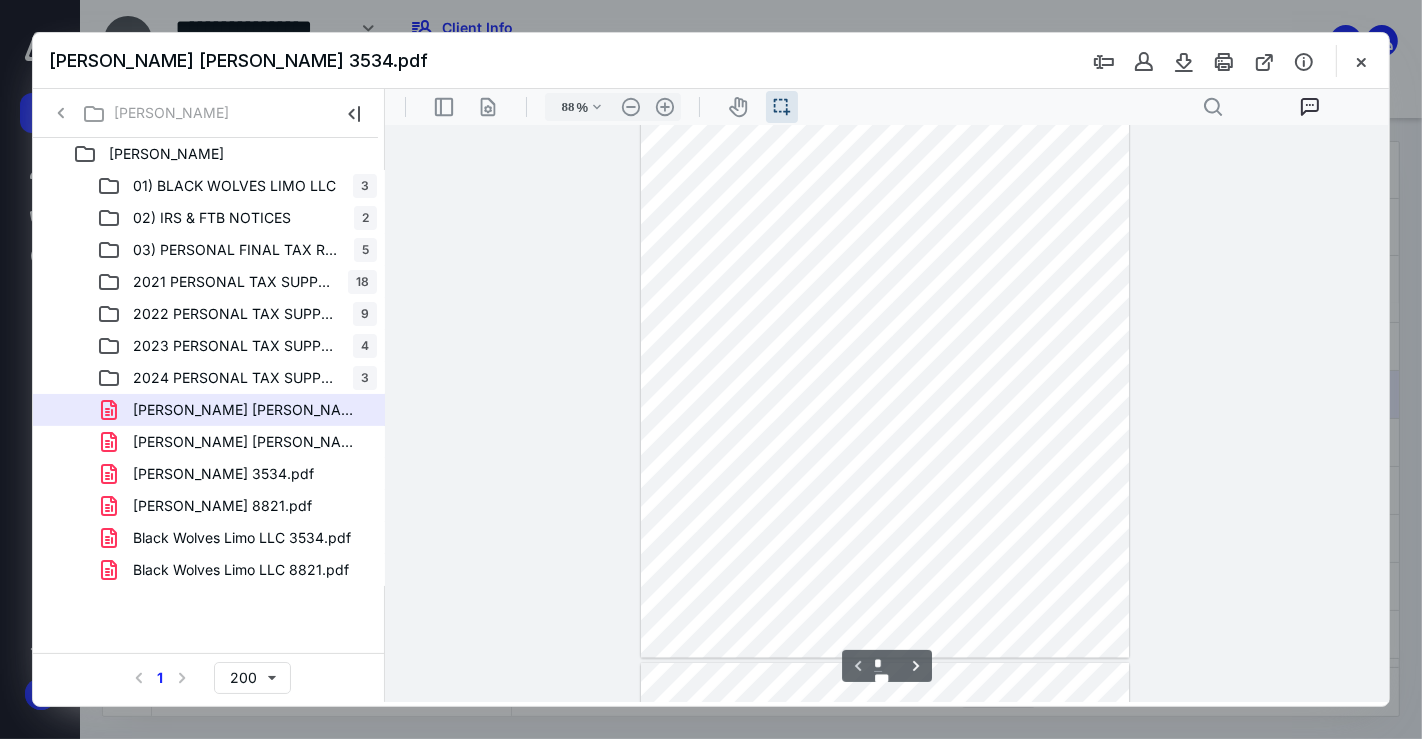 click on "88 % .cls-1{fill:#abb0c4;} icon - chevron - down .cls-1{fill:#abb0c4;} icon - header - zoom - out - line Current zoom is   80 % .cls-1{fill:#abb0c4;} icon - header - zoom - in - line" at bounding box center [612, 106] 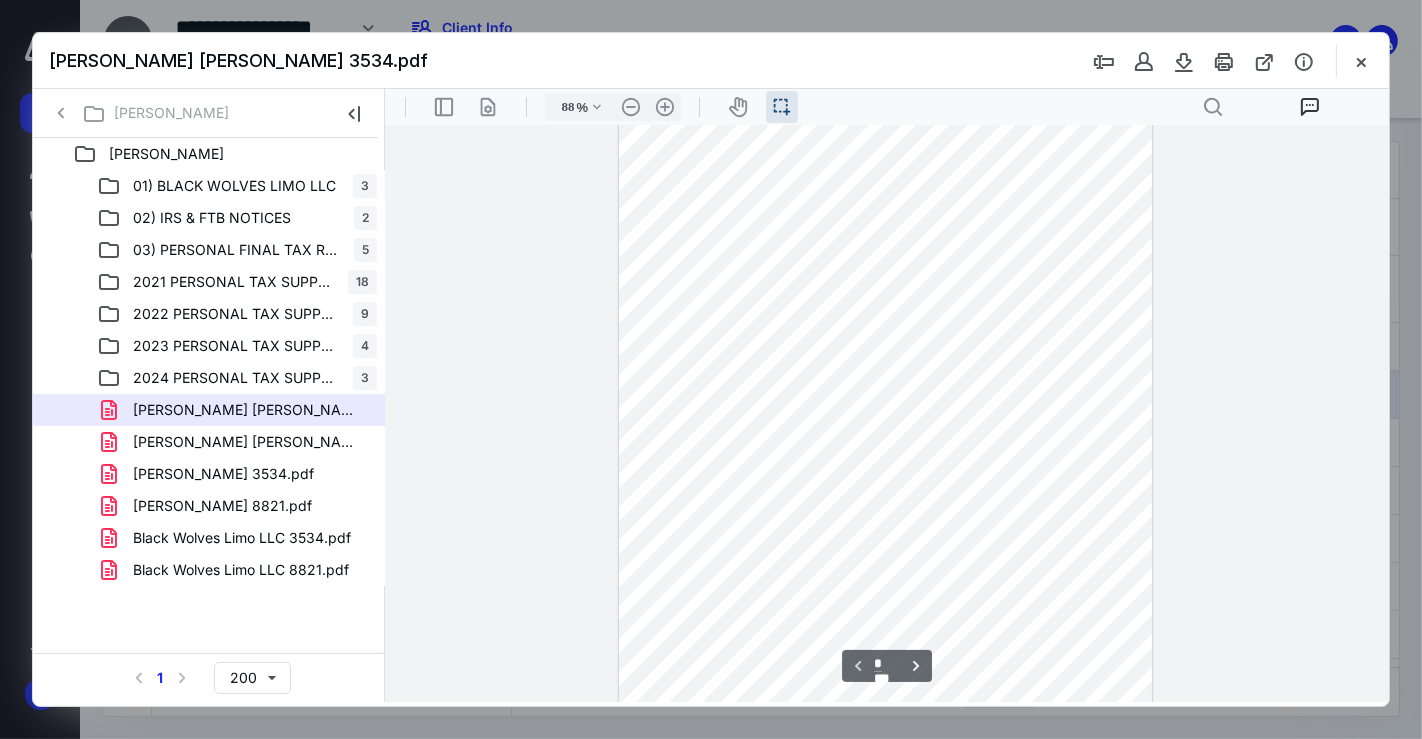 click on ".cls-1{fill:#abb0c4;} icon - header - sidebar - line .cls-1{fill:#abb0c4;} icon - header - page manipulation - line 88 % .cls-1{fill:#abb0c4;} icon - chevron - down .cls-1{fill:#abb0c4;} icon - header - zoom - out - line Current zoom is   88 % .cls-1{fill:#abb0c4;} icon - header - zoom - in - line icon-header-pan20 icon / operation / multi select .cls-1{fill:#abb0c4;} icon - header - search" at bounding box center (886, 106) 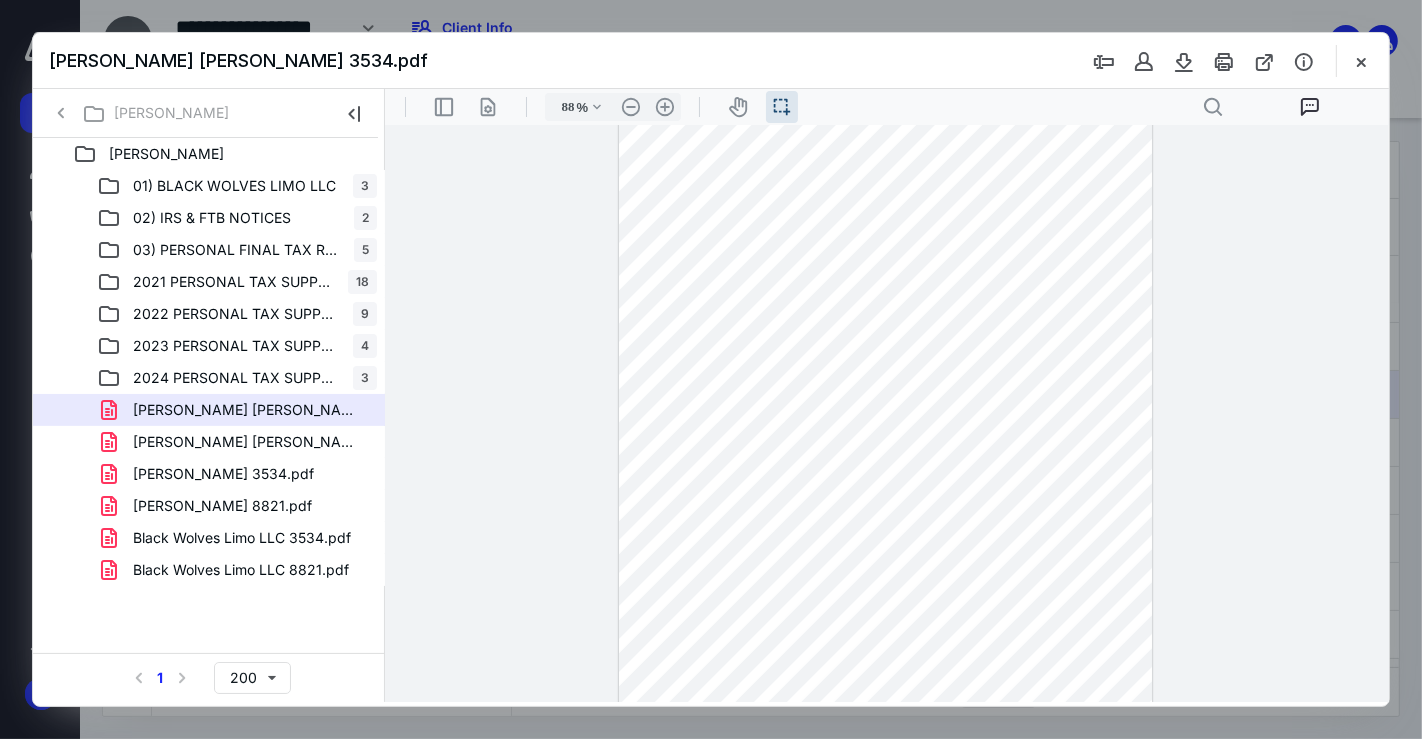 click on ".cls-1{fill:#abb0c4;} icon - header - sidebar - line .cls-1{fill:#abb0c4;} icon - header - page manipulation - line 88 % .cls-1{fill:#abb0c4;} icon - chevron - down .cls-1{fill:#abb0c4;} icon - header - zoom - out - line Current zoom is   88 % .cls-1{fill:#abb0c4;} icon - header - zoom - in - line icon-header-pan20 icon / operation / multi select .cls-1{fill:#abb0c4;} icon - header - search" at bounding box center (886, 106) 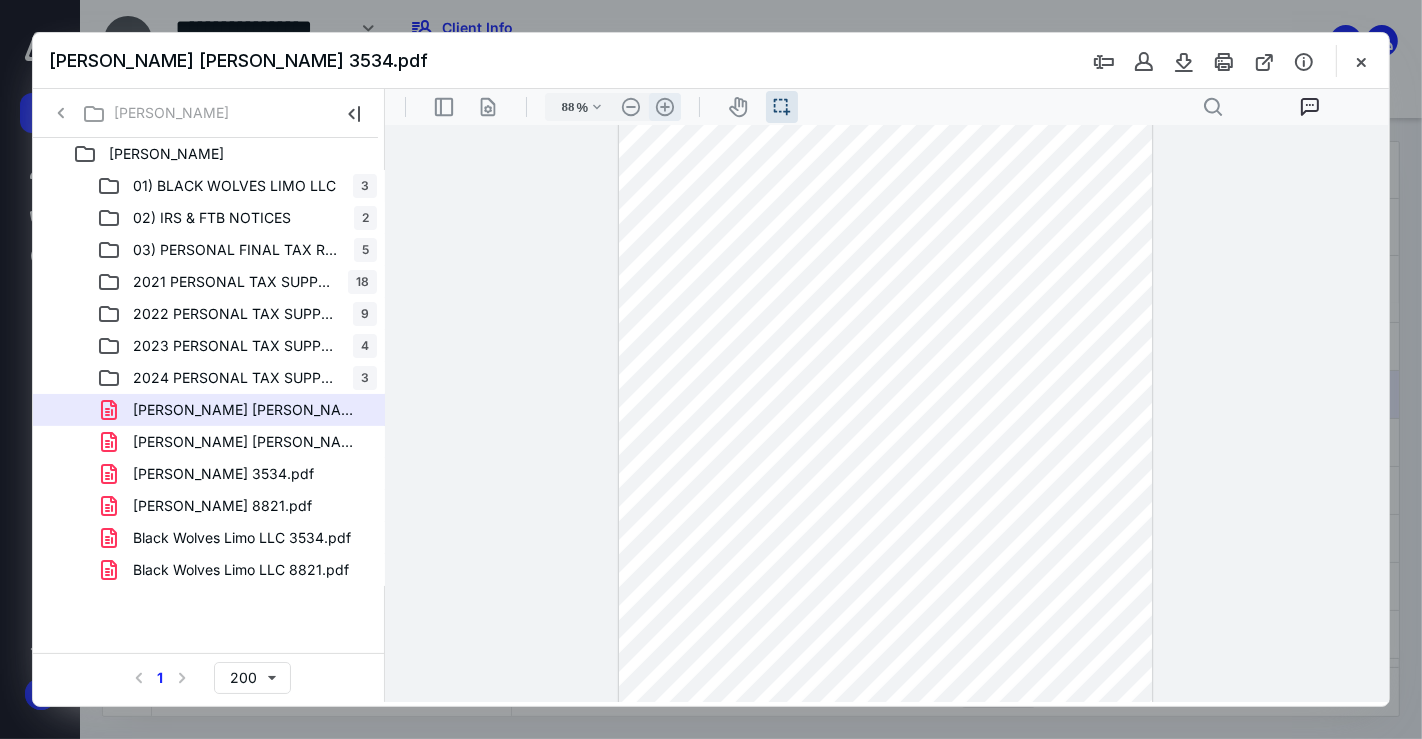 click on ".cls-1{fill:#abb0c4;} icon - header - zoom - in - line" at bounding box center [664, 106] 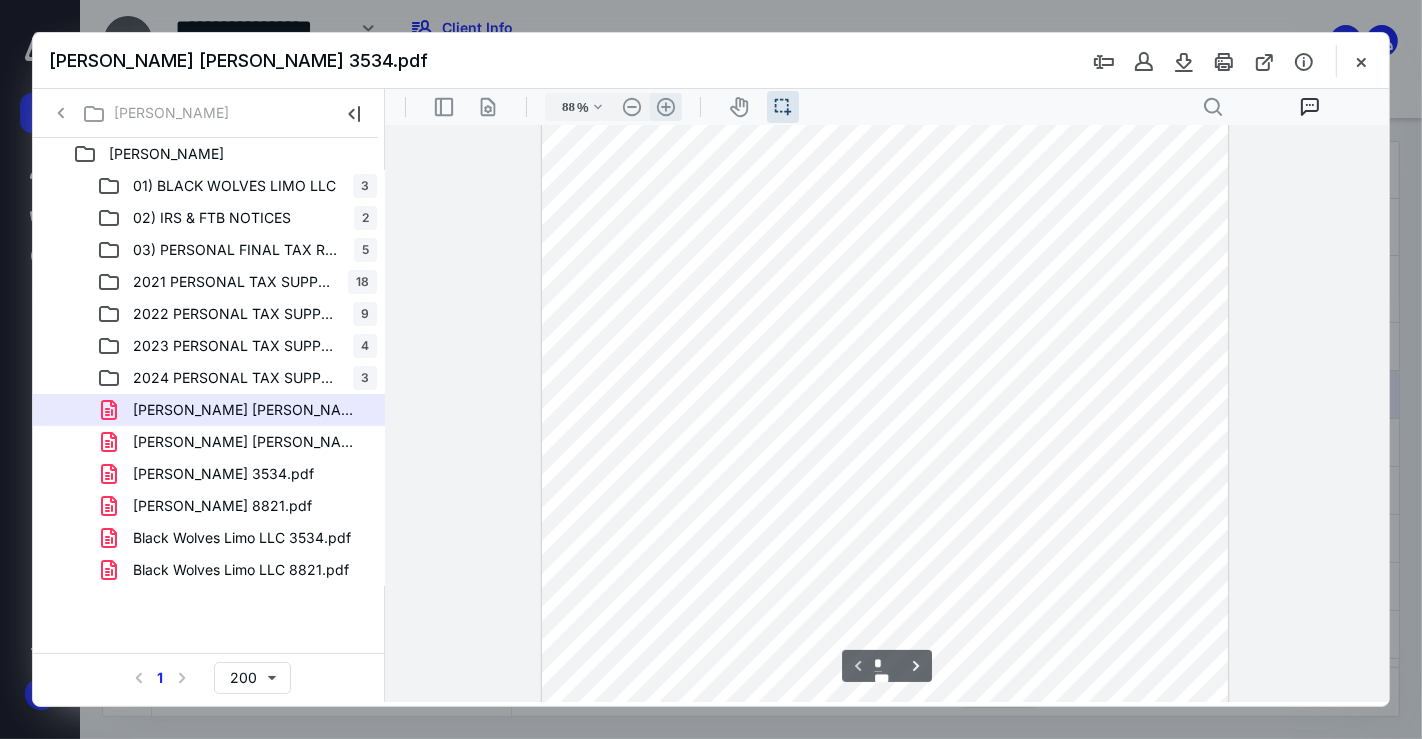 type on "113" 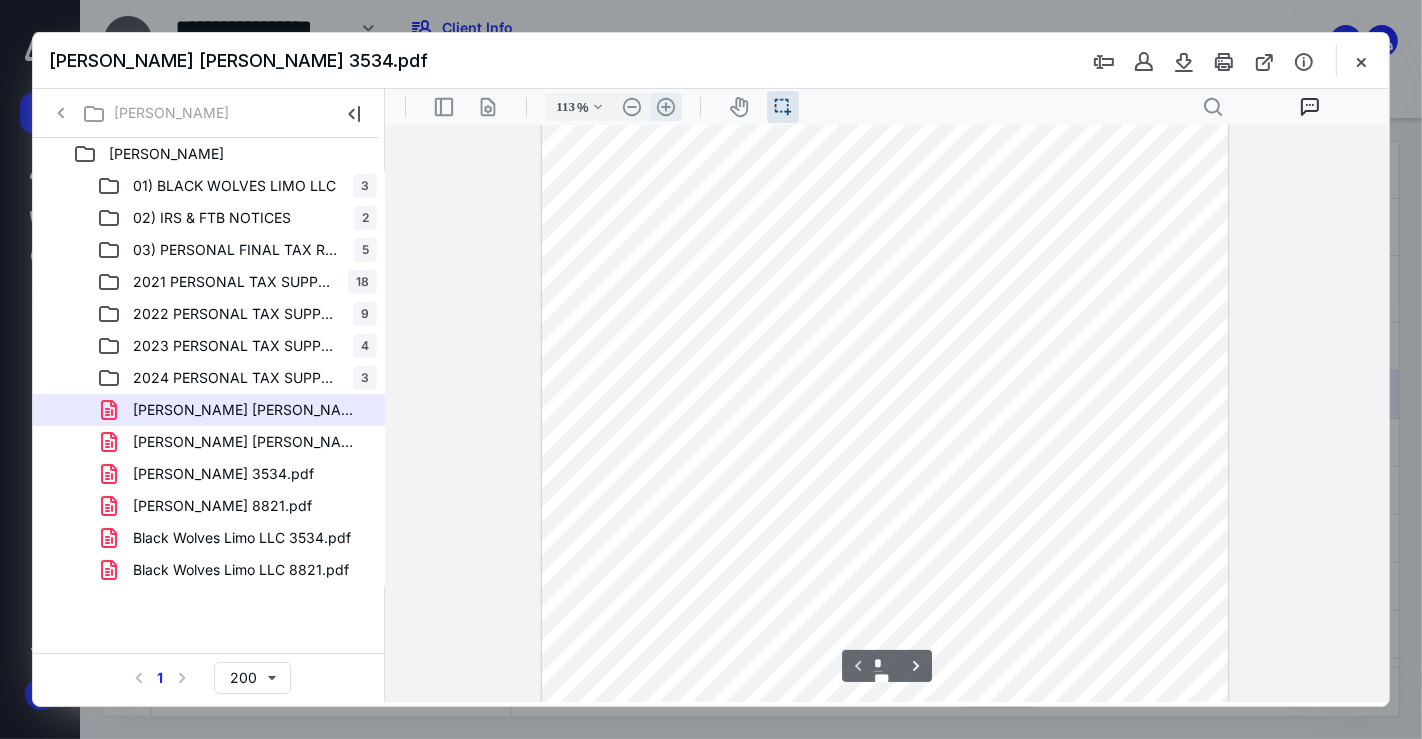 scroll, scrollTop: 210, scrollLeft: 0, axis: vertical 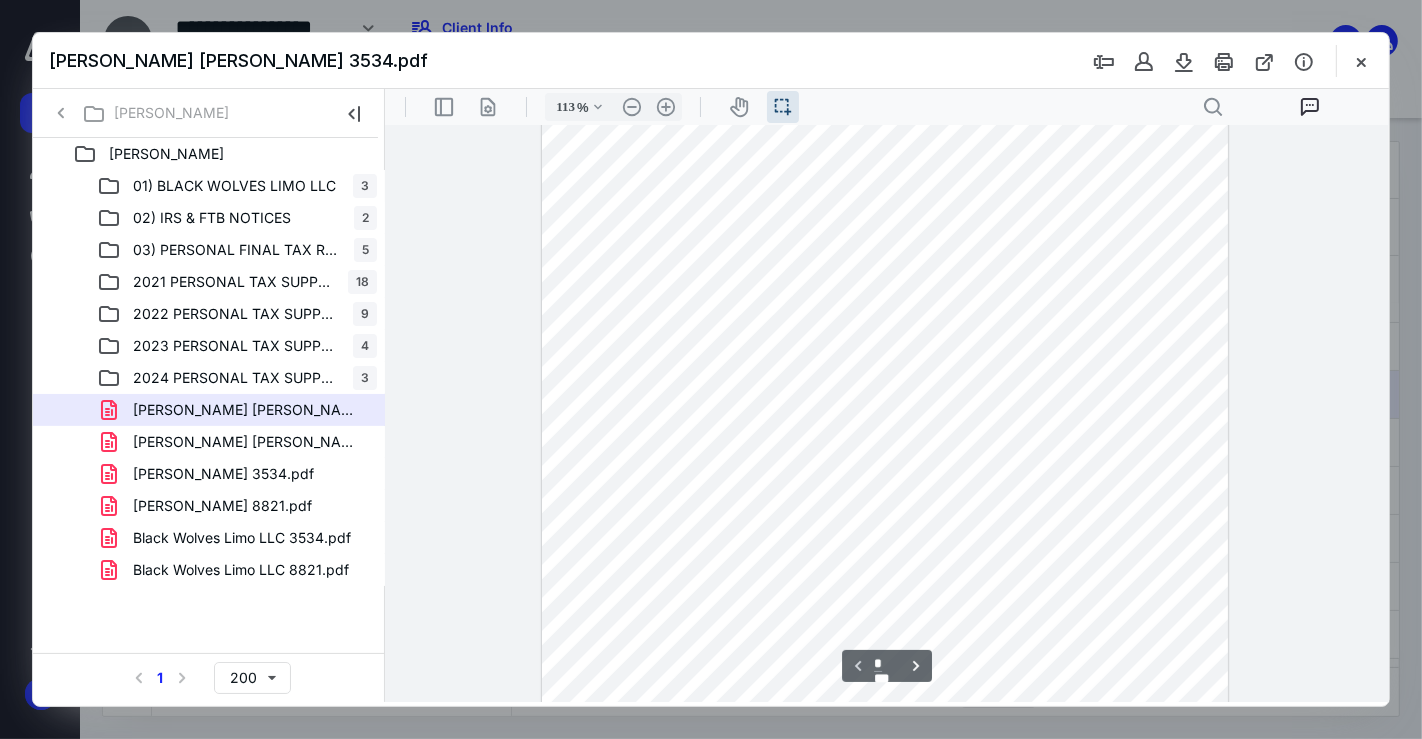 click on ".cls-1{fill:#abb0c4;} icon - header - sidebar - line .cls-1{fill:#abb0c4;} icon - header - page manipulation - line 113 % .cls-1{fill:#abb0c4;} icon - chevron - down .cls-1{fill:#abb0c4;} icon - header - zoom - out - line Current zoom is   113 % .cls-1{fill:#abb0c4;} icon - header - zoom - in - line icon-header-pan20 icon / operation / multi select .cls-1{fill:#abb0c4;} icon - header - search" at bounding box center [886, 106] 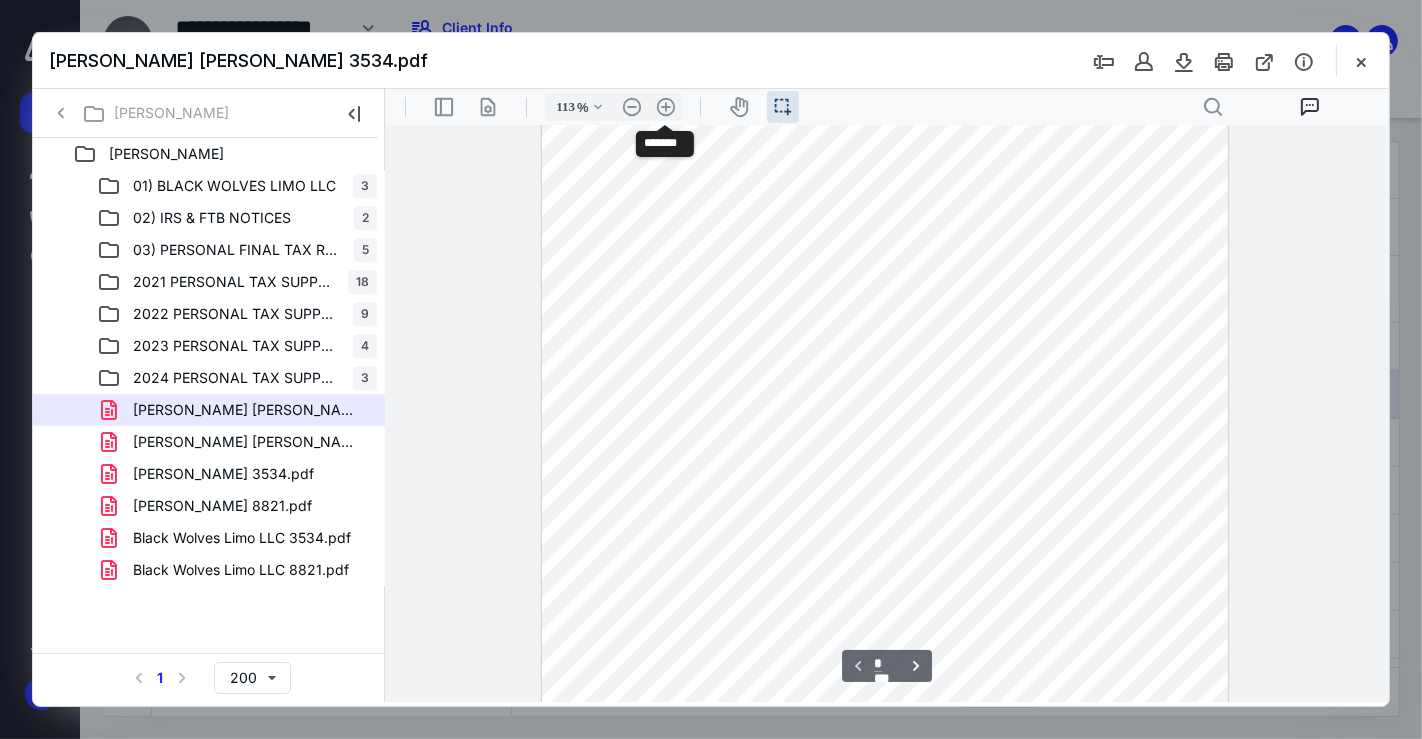 click at bounding box center (884, 362) 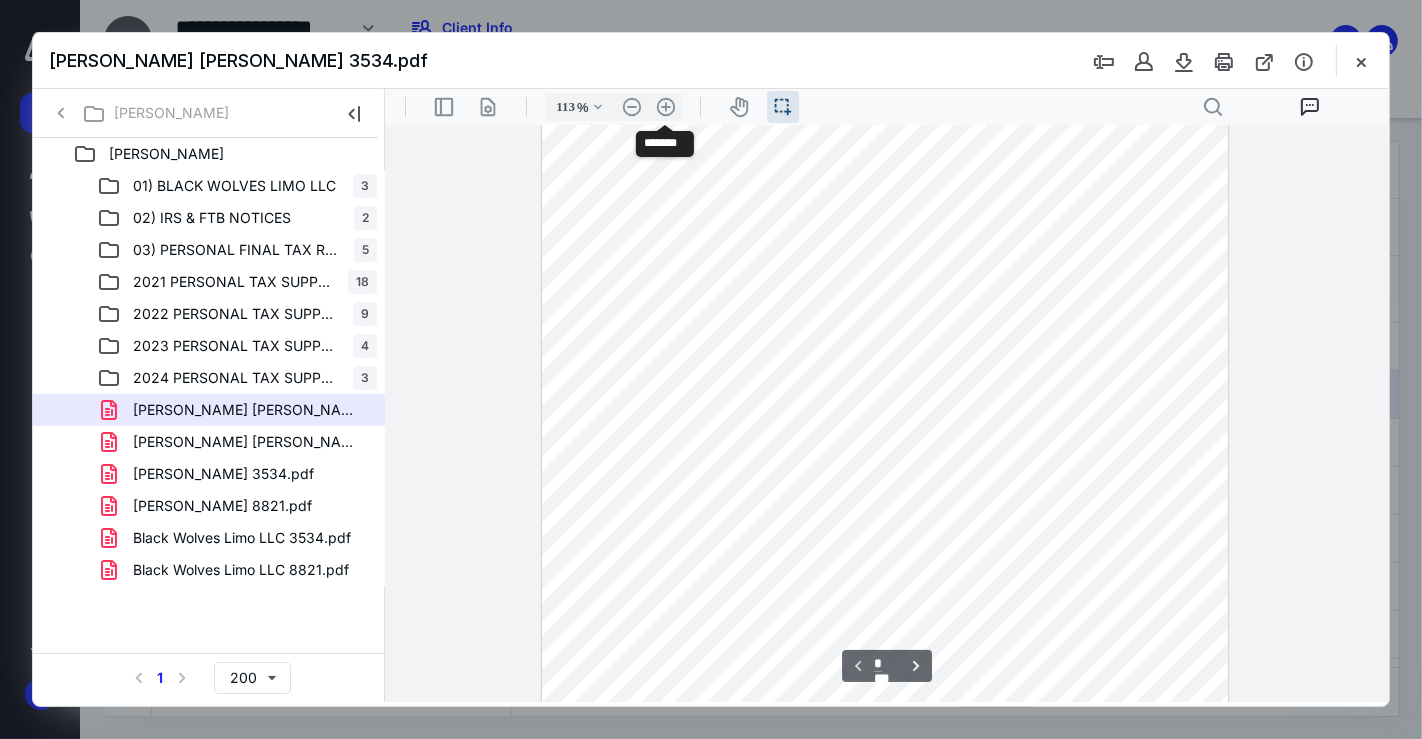 scroll, scrollTop: 254, scrollLeft: 0, axis: vertical 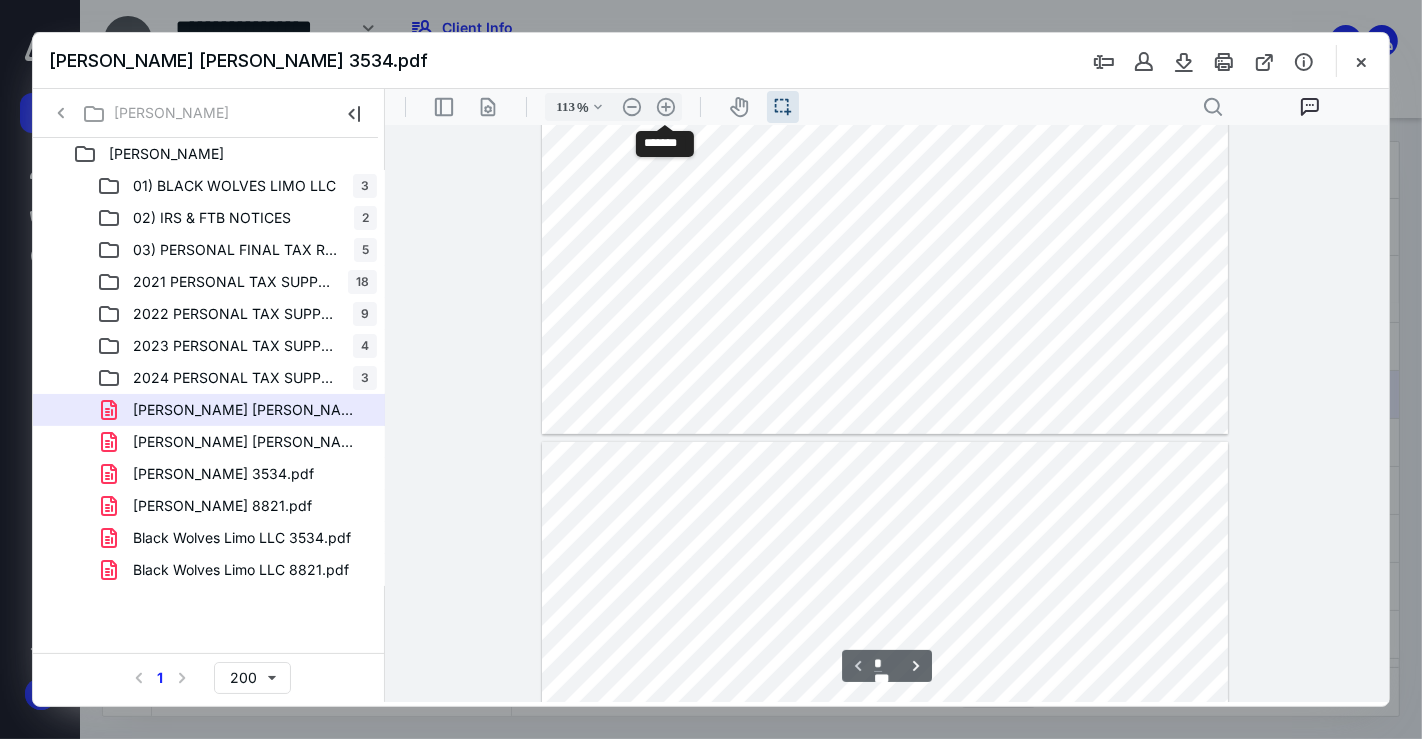 type on "*" 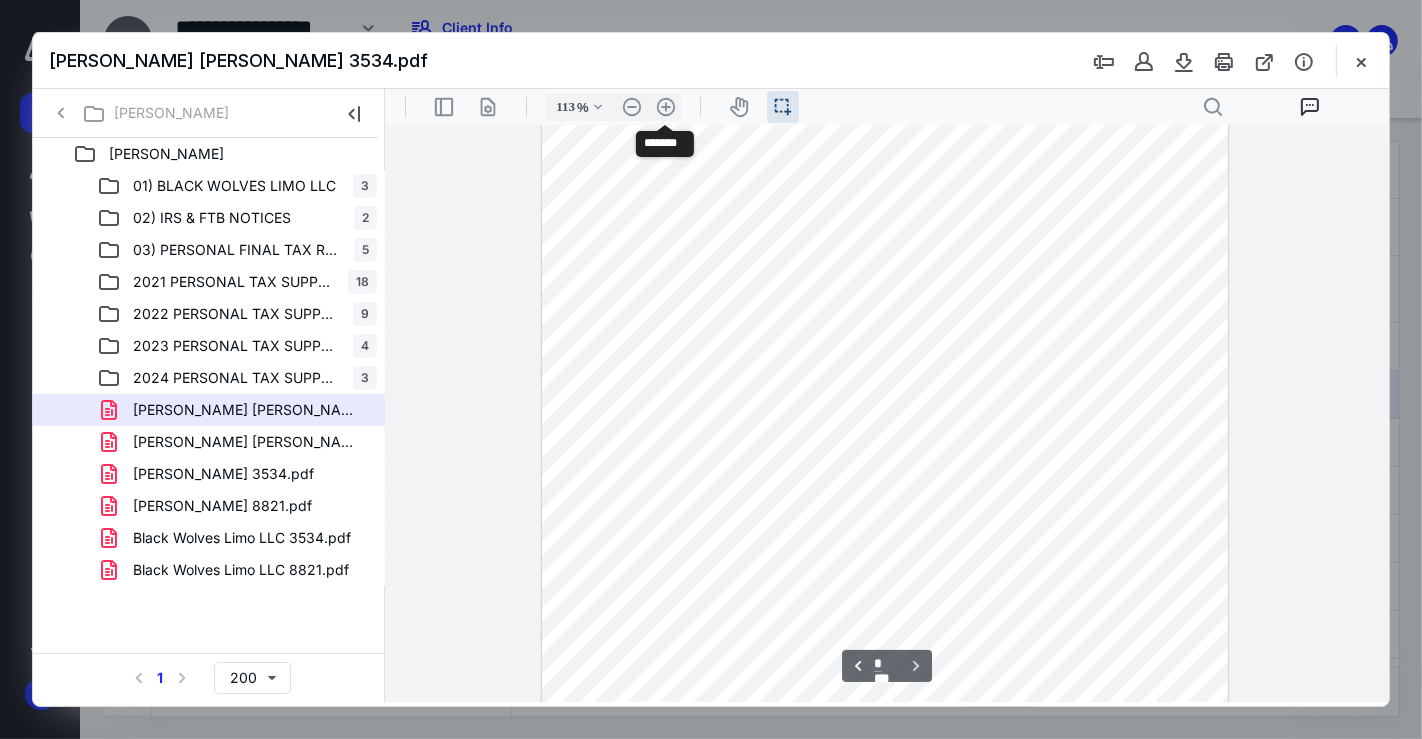 scroll, scrollTop: 1010, scrollLeft: 0, axis: vertical 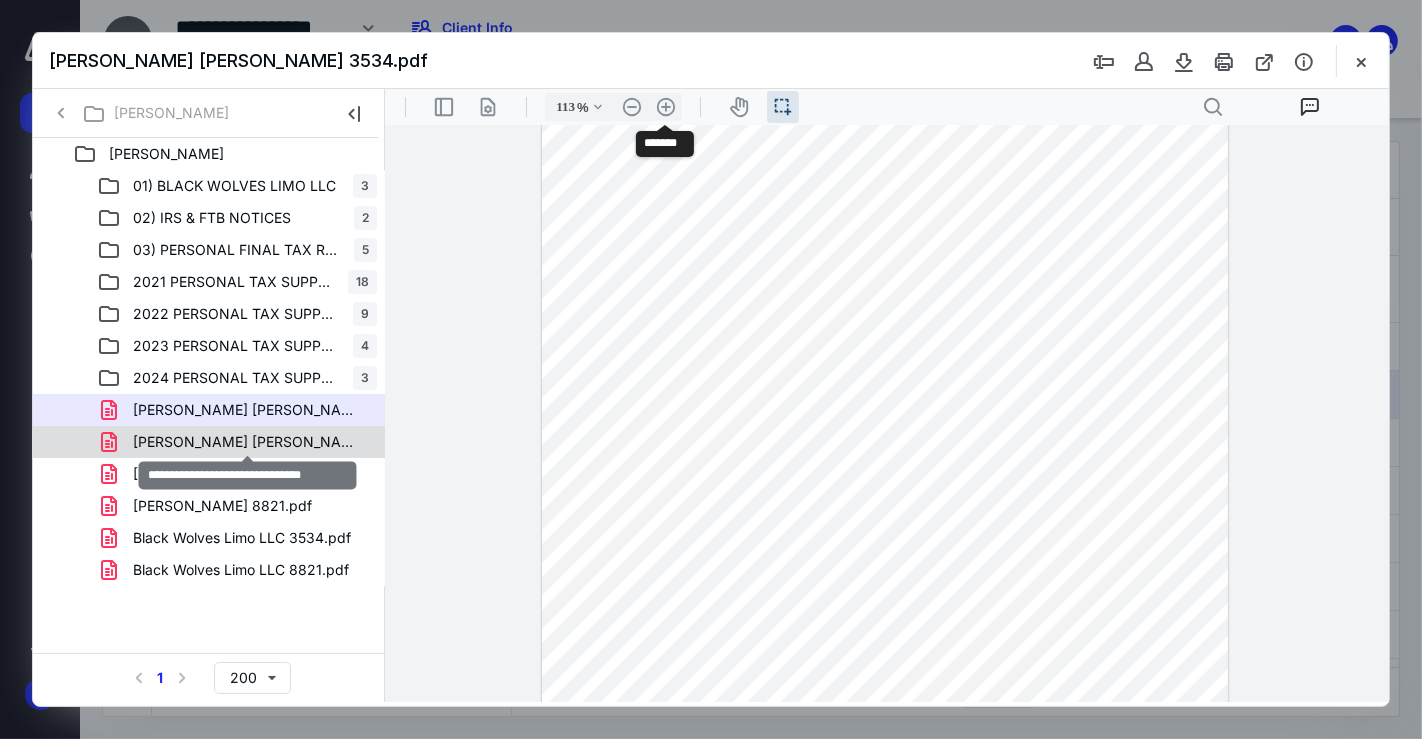 click on "[PERSON_NAME] [PERSON_NAME] 8821.pdf" at bounding box center (249, 442) 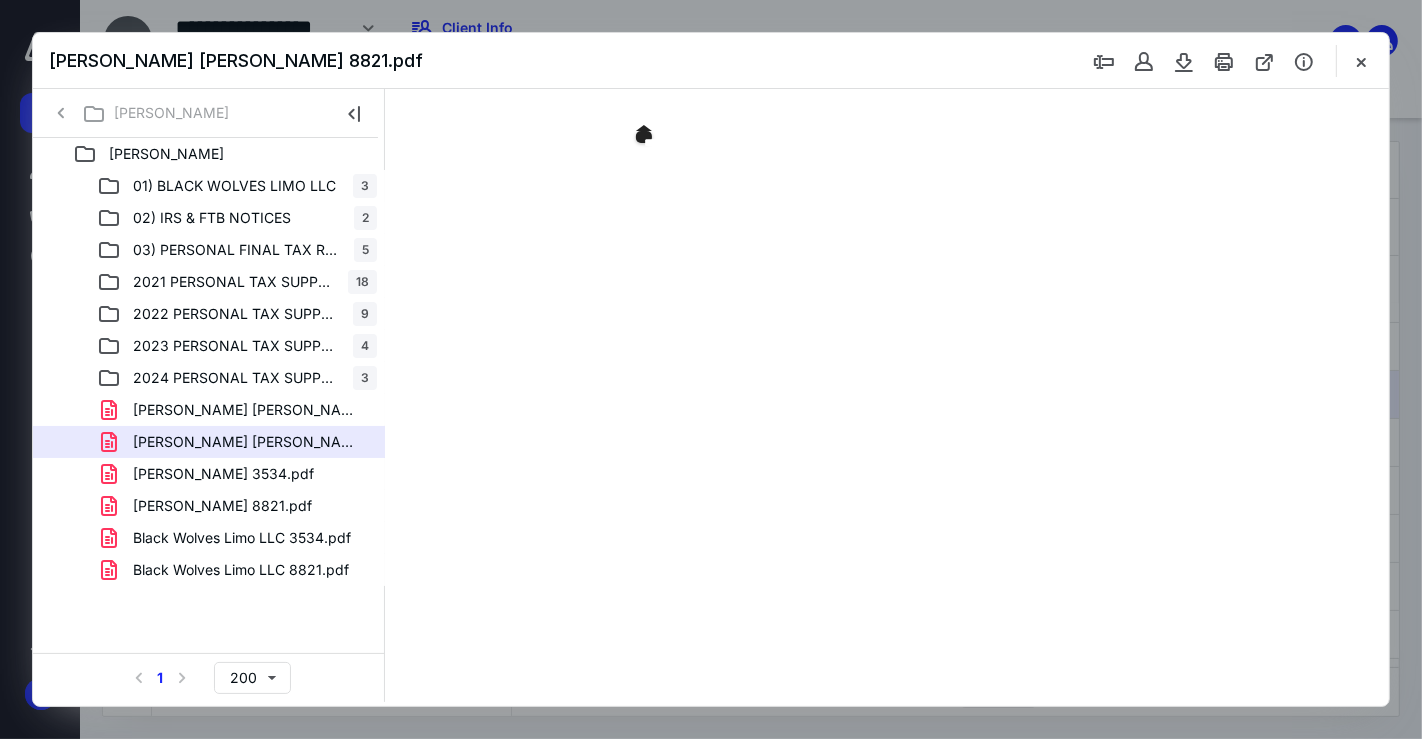 scroll, scrollTop: 0, scrollLeft: 0, axis: both 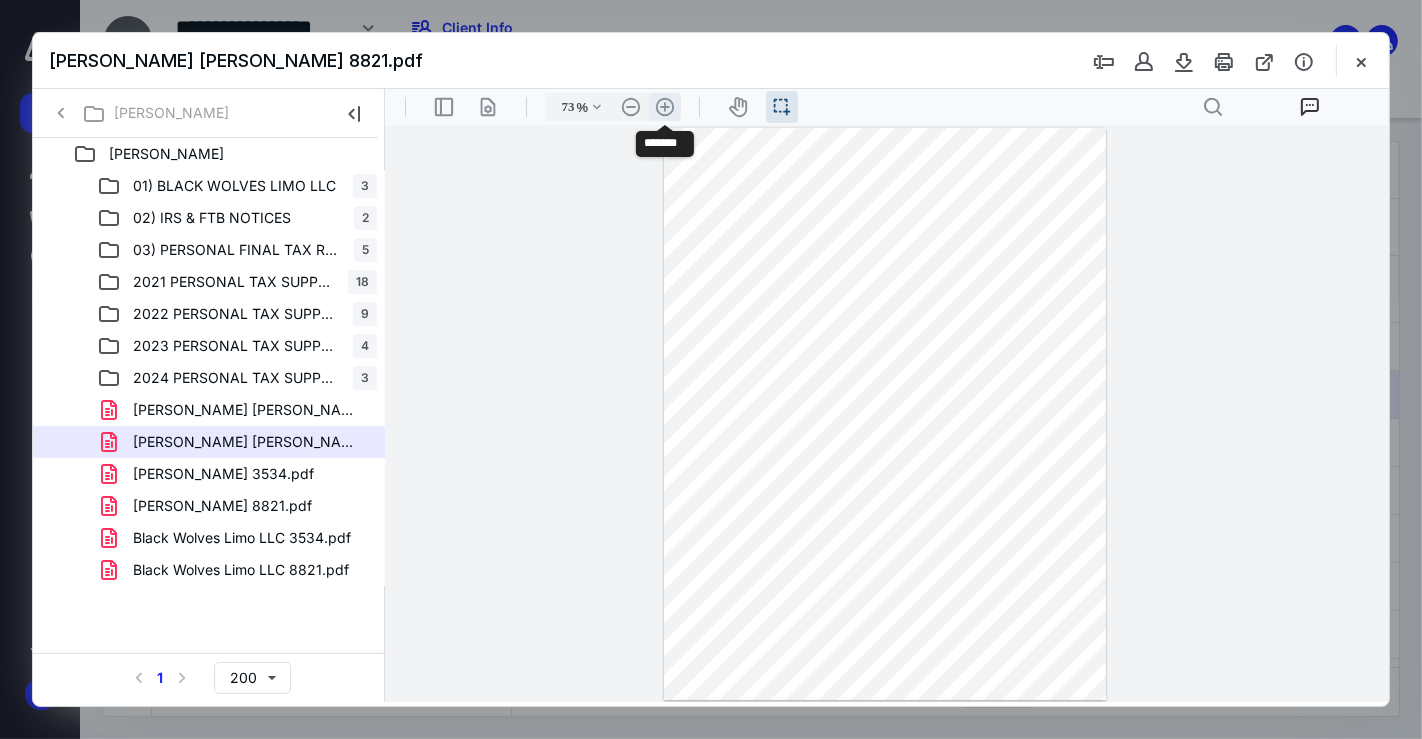 click on ".cls-1{fill:#abb0c4;} icon - header - zoom - in - line" at bounding box center (664, 106) 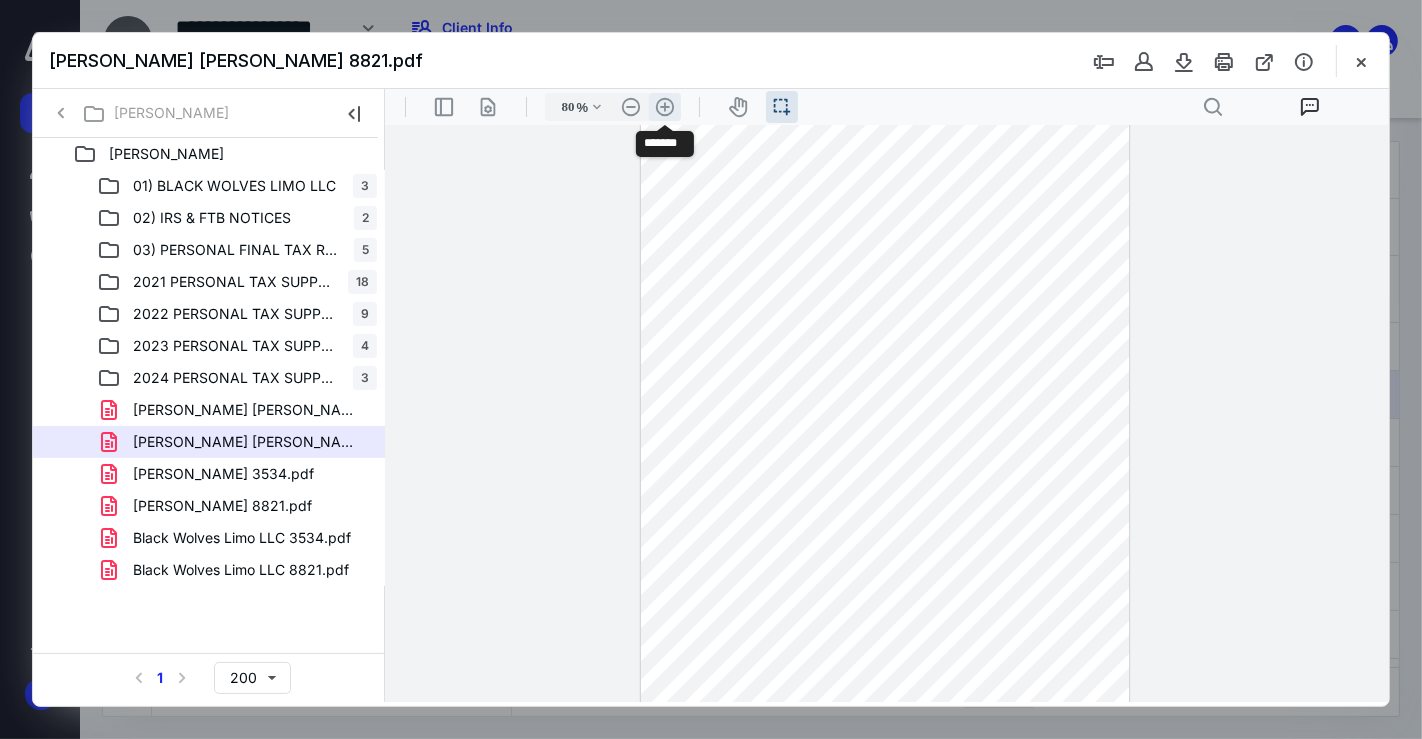 click on ".cls-1{fill:#abb0c4;} icon - header - zoom - in - line" at bounding box center (664, 106) 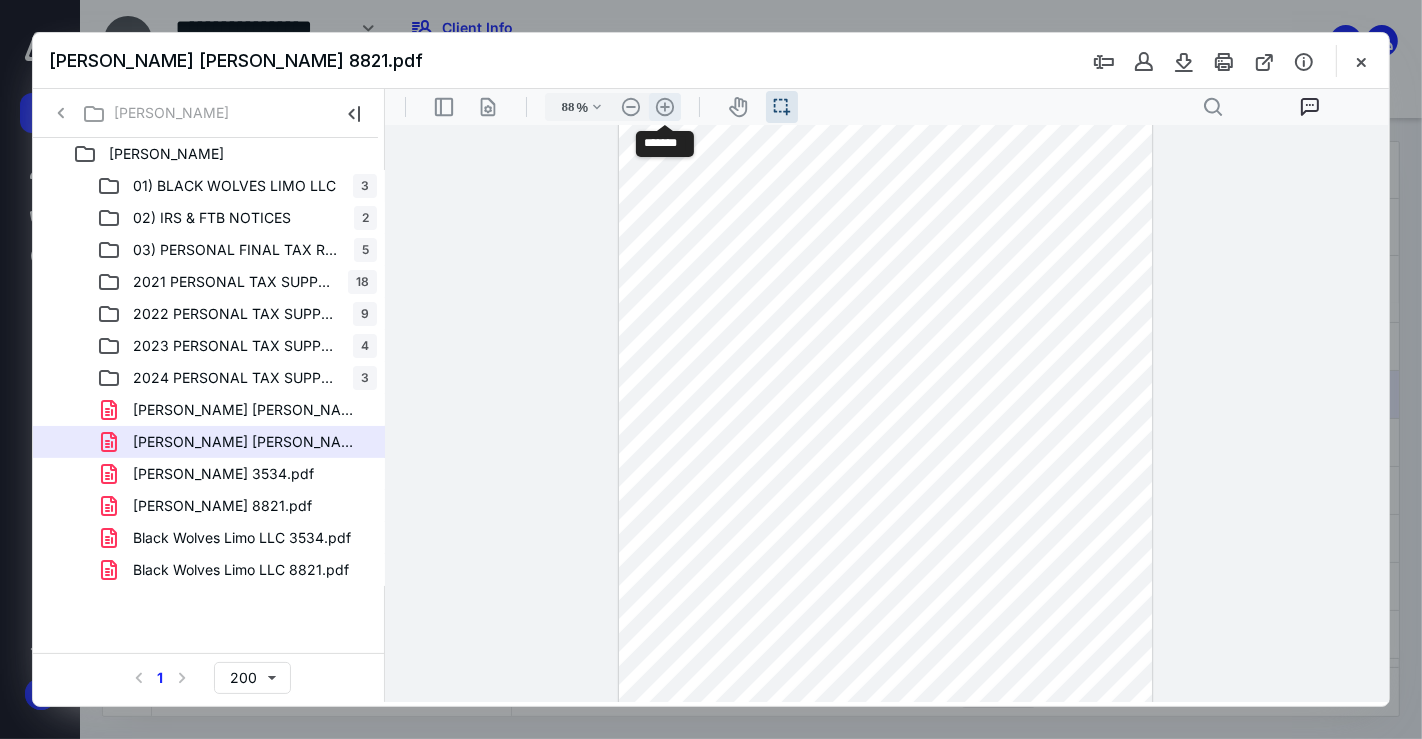 click on ".cls-1{fill:#abb0c4;} icon - header - zoom - in - line" at bounding box center [664, 106] 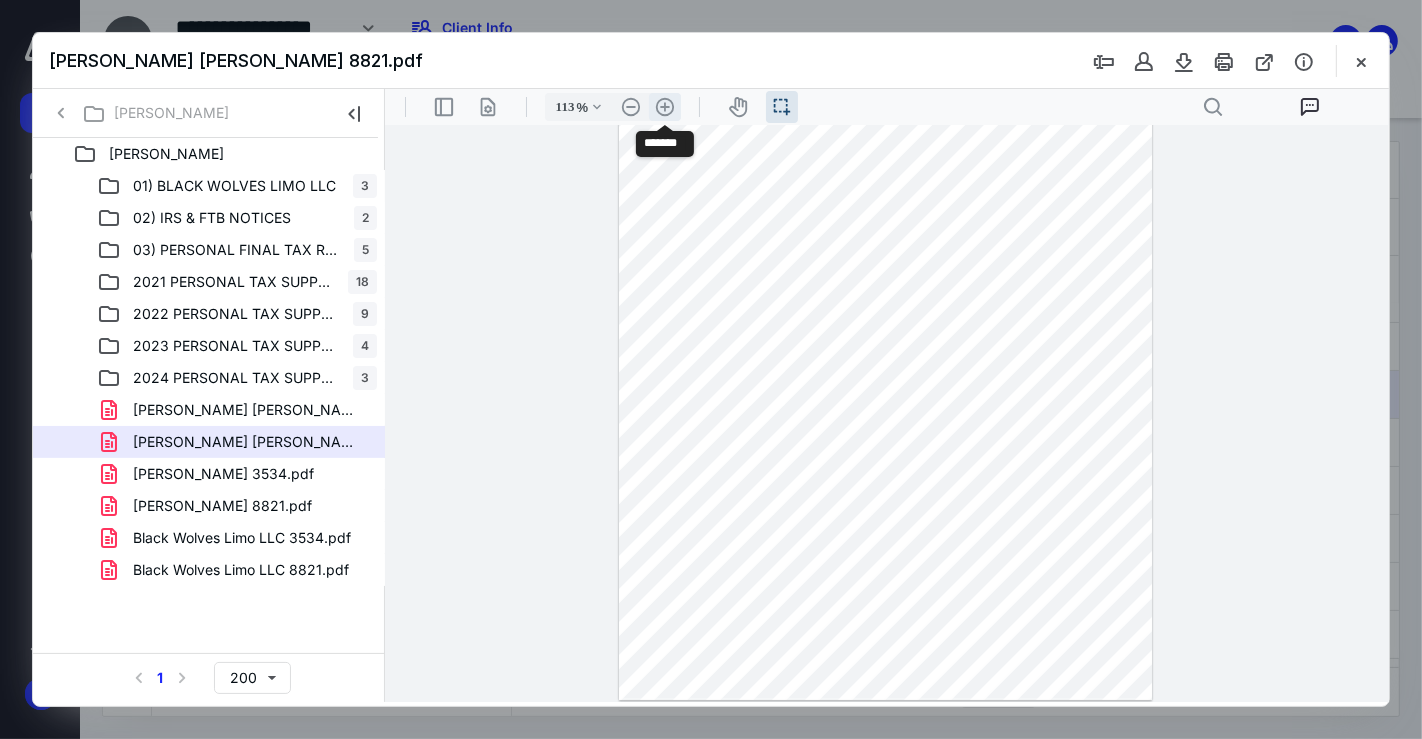click on ".cls-1{fill:#abb0c4;} icon - header - zoom - in - line" at bounding box center (664, 106) 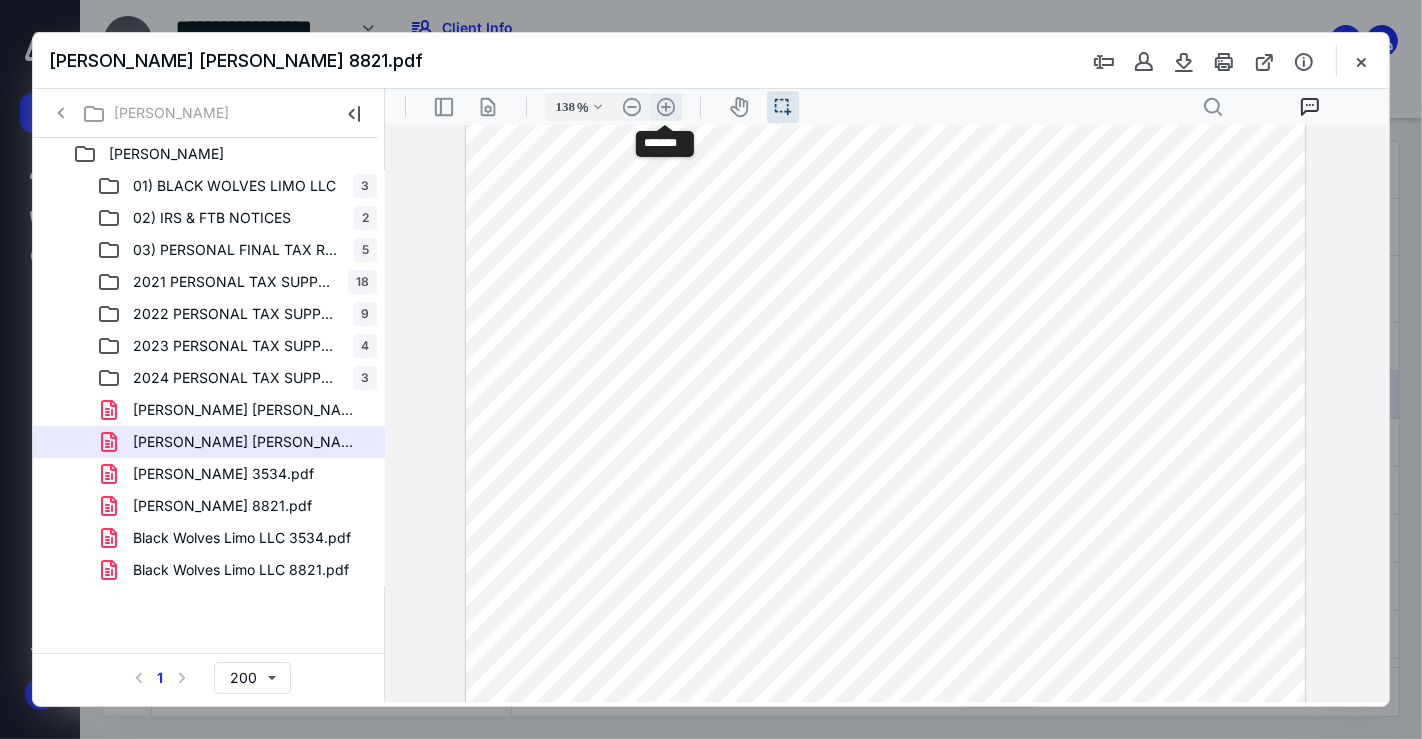scroll, scrollTop: 244, scrollLeft: 0, axis: vertical 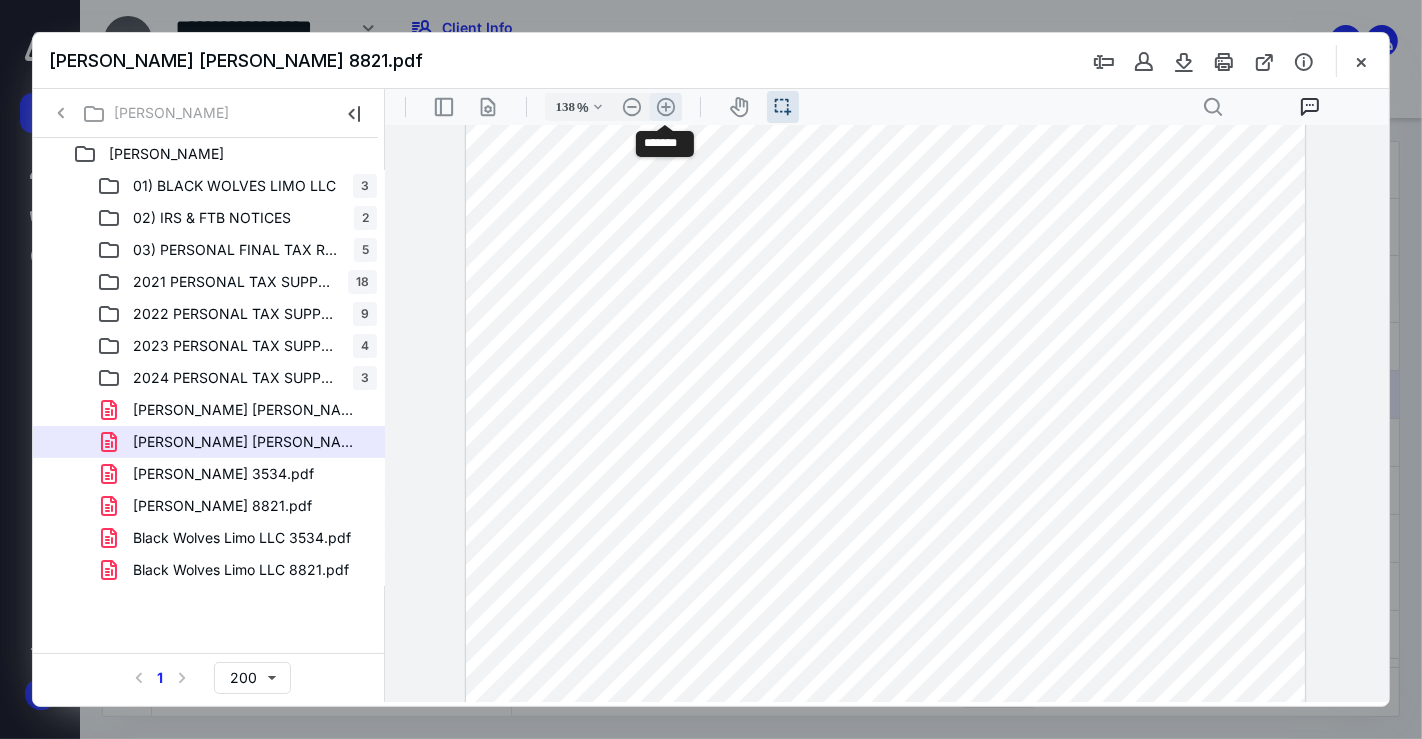 click on ".cls-1{fill:#abb0c4;} icon - header - zoom - in - line" at bounding box center [665, 106] 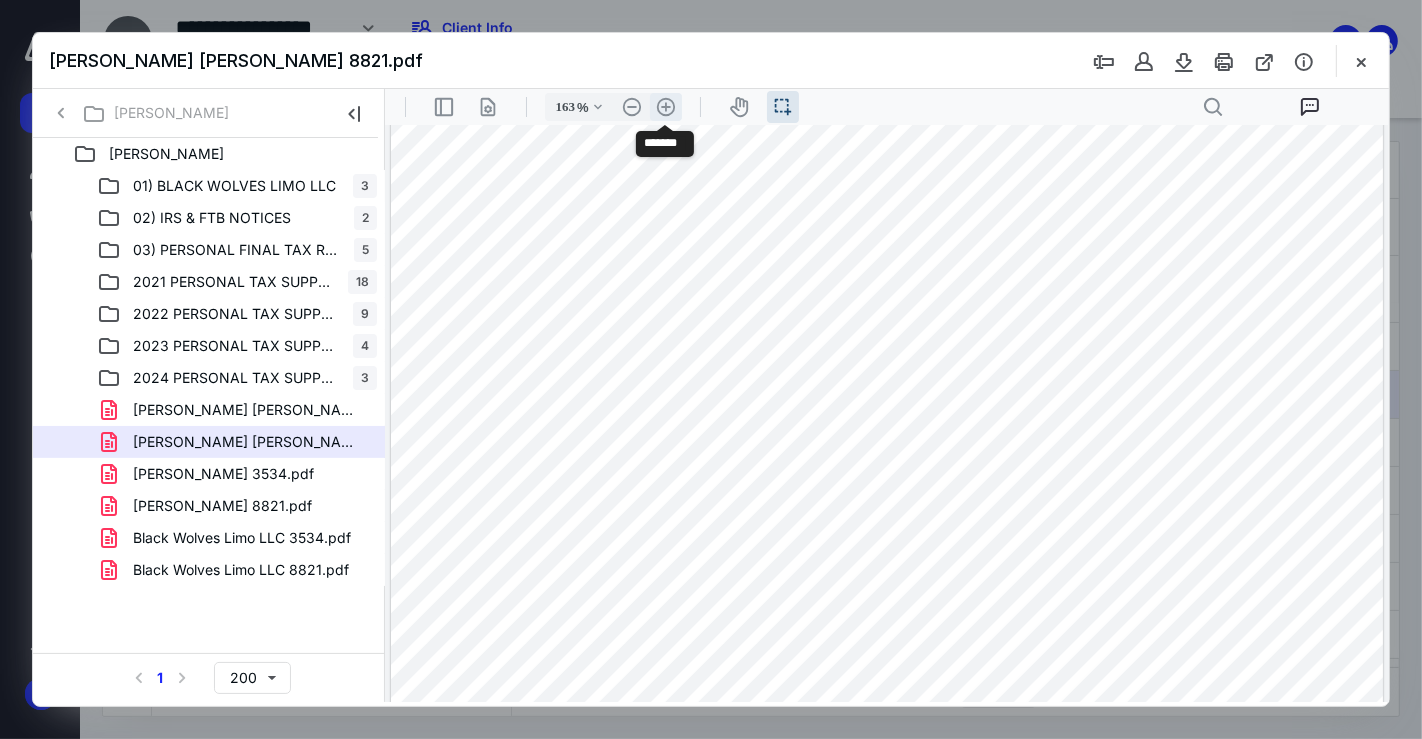 scroll, scrollTop: 338, scrollLeft: 6, axis: both 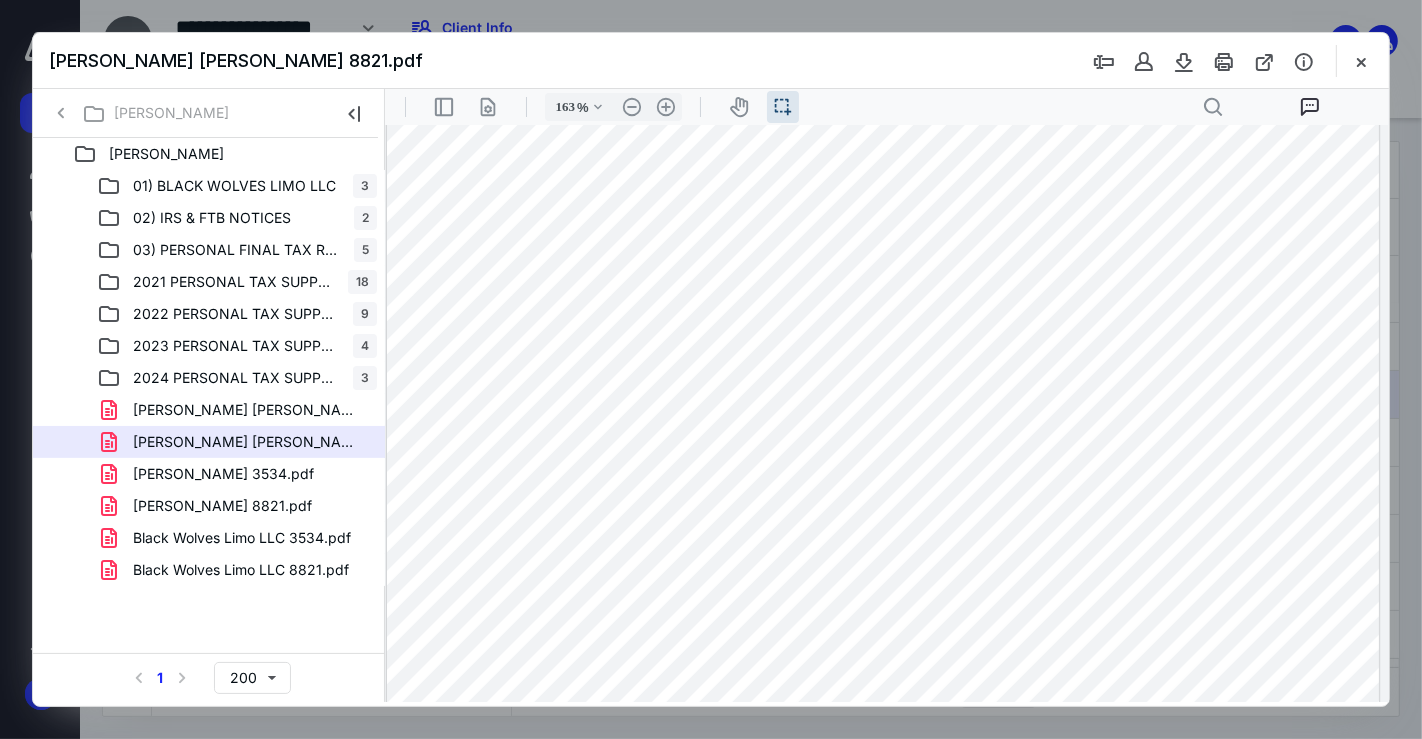 click at bounding box center [882, 434] 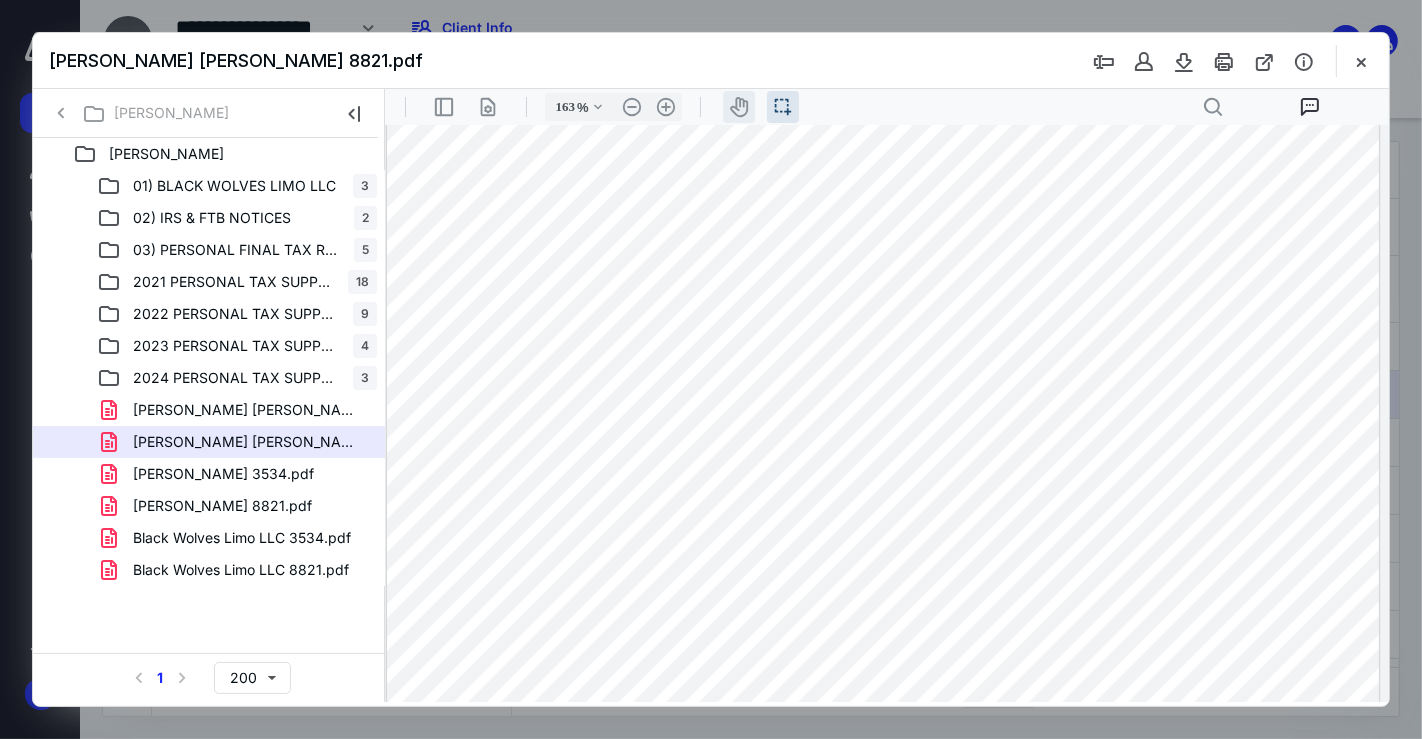 click on "icon-header-pan20" at bounding box center (738, 106) 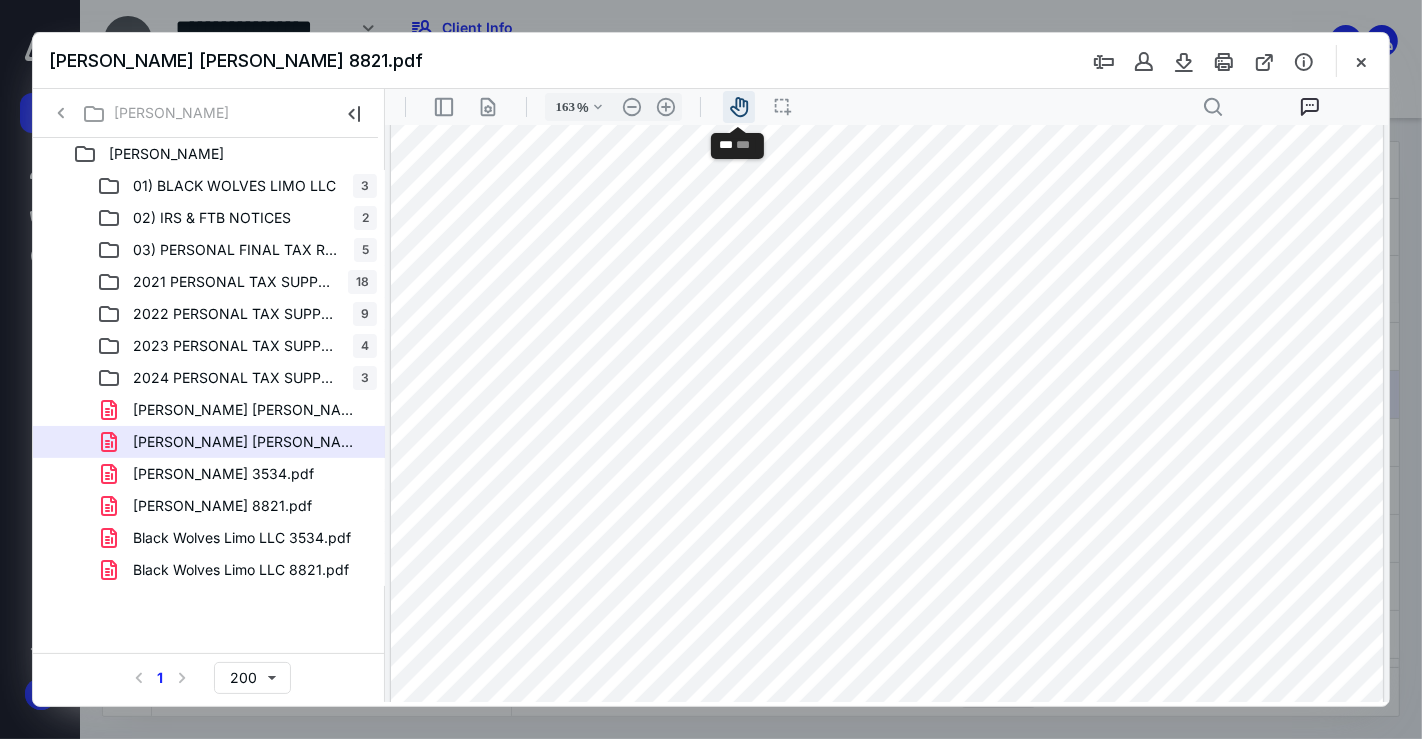 scroll, scrollTop: 725, scrollLeft: 10, axis: both 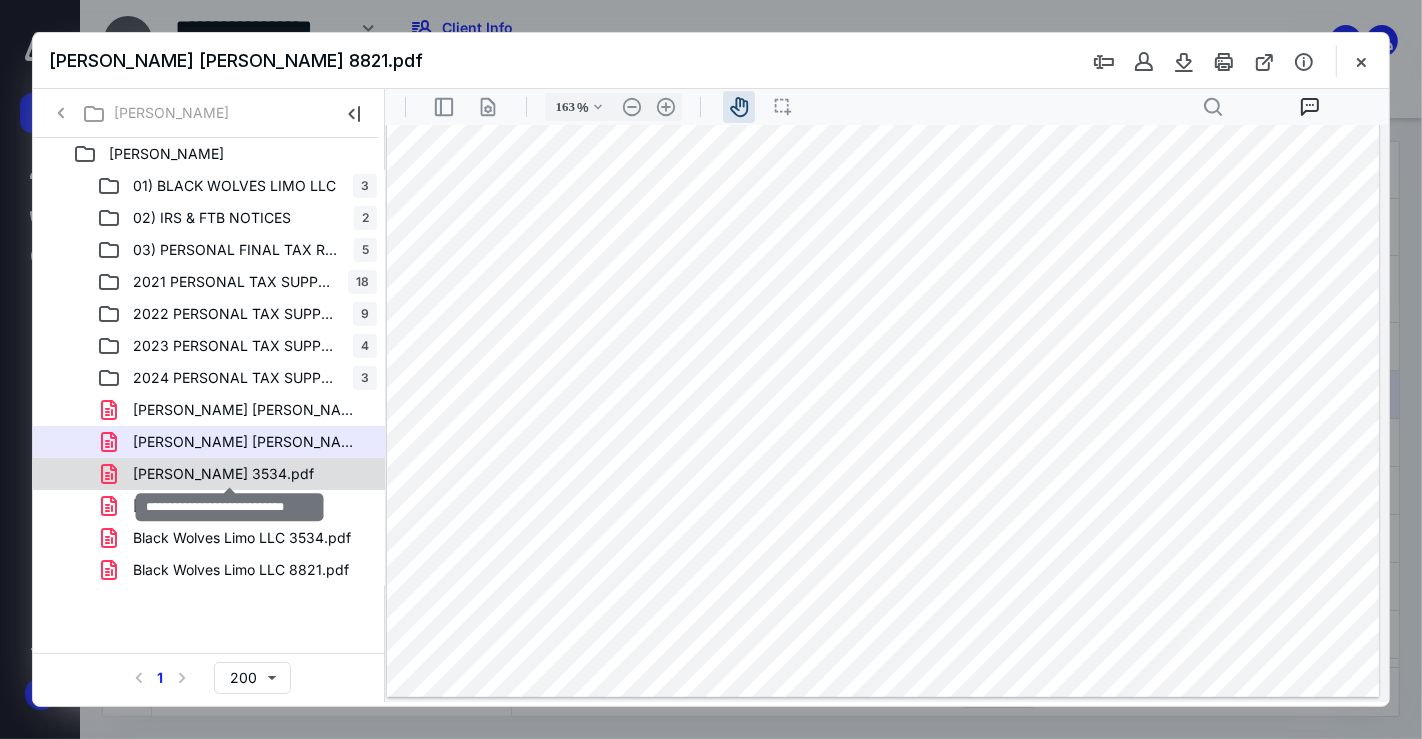 click on "[PERSON_NAME] 3534.pdf" at bounding box center [223, 474] 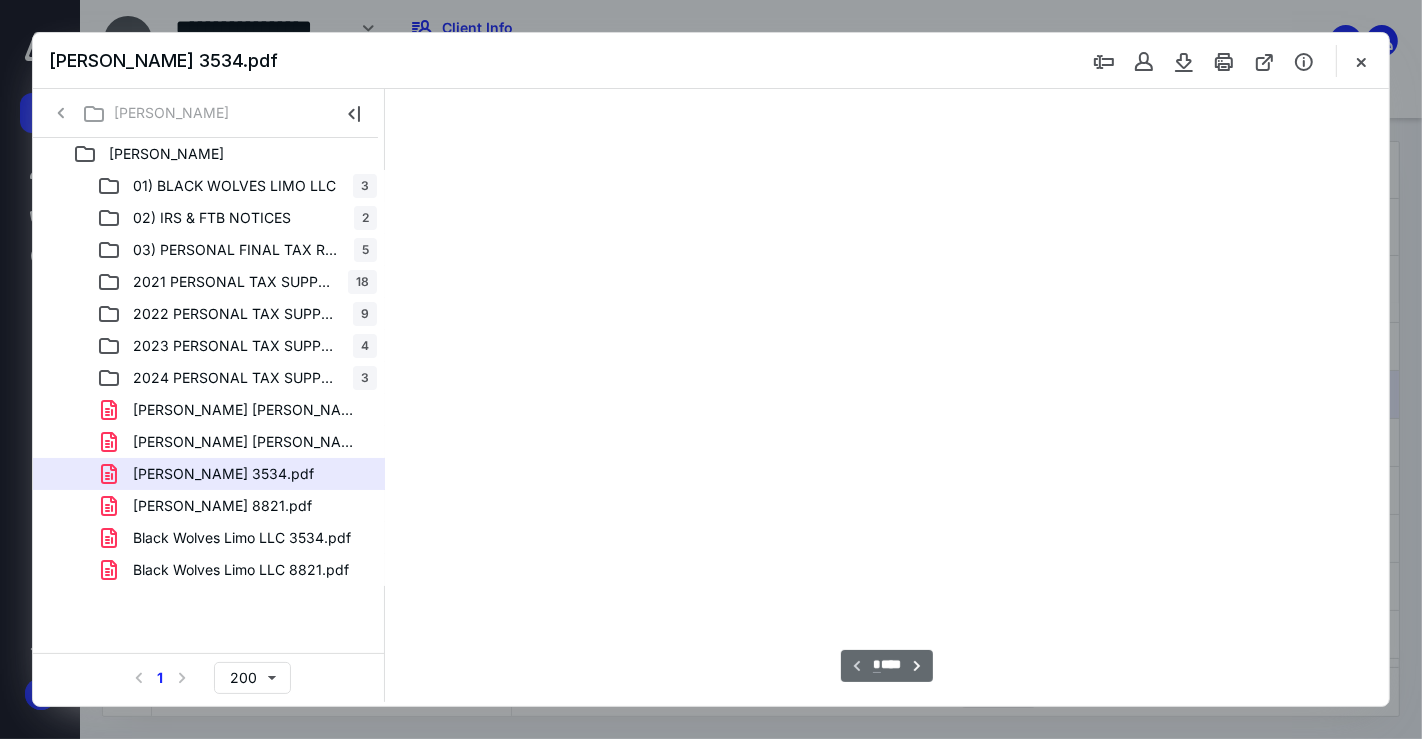 scroll, scrollTop: 39, scrollLeft: 0, axis: vertical 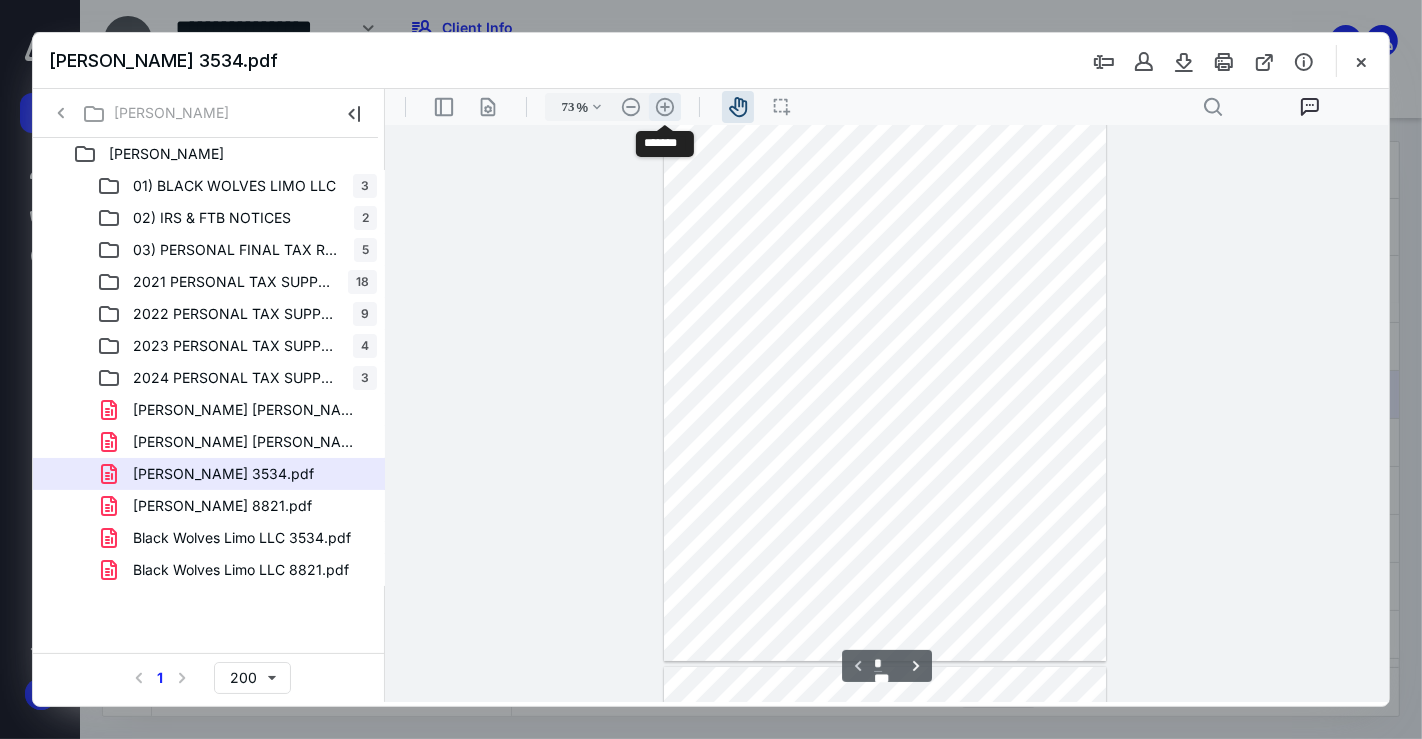 click on ".cls-1{fill:#abb0c4;} icon - header - zoom - in - line" at bounding box center (664, 106) 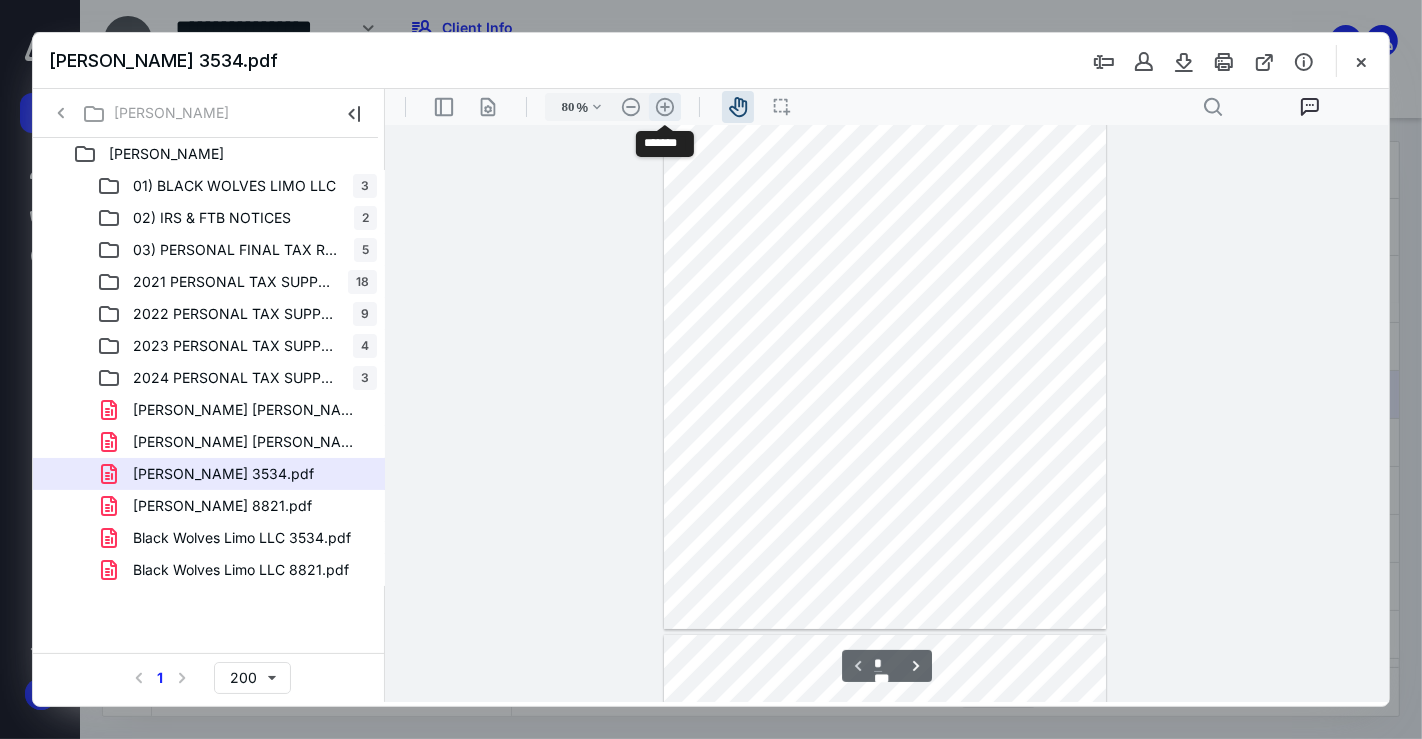 click on ".cls-1{fill:#abb0c4;} icon - header - zoom - in - line" at bounding box center (664, 106) 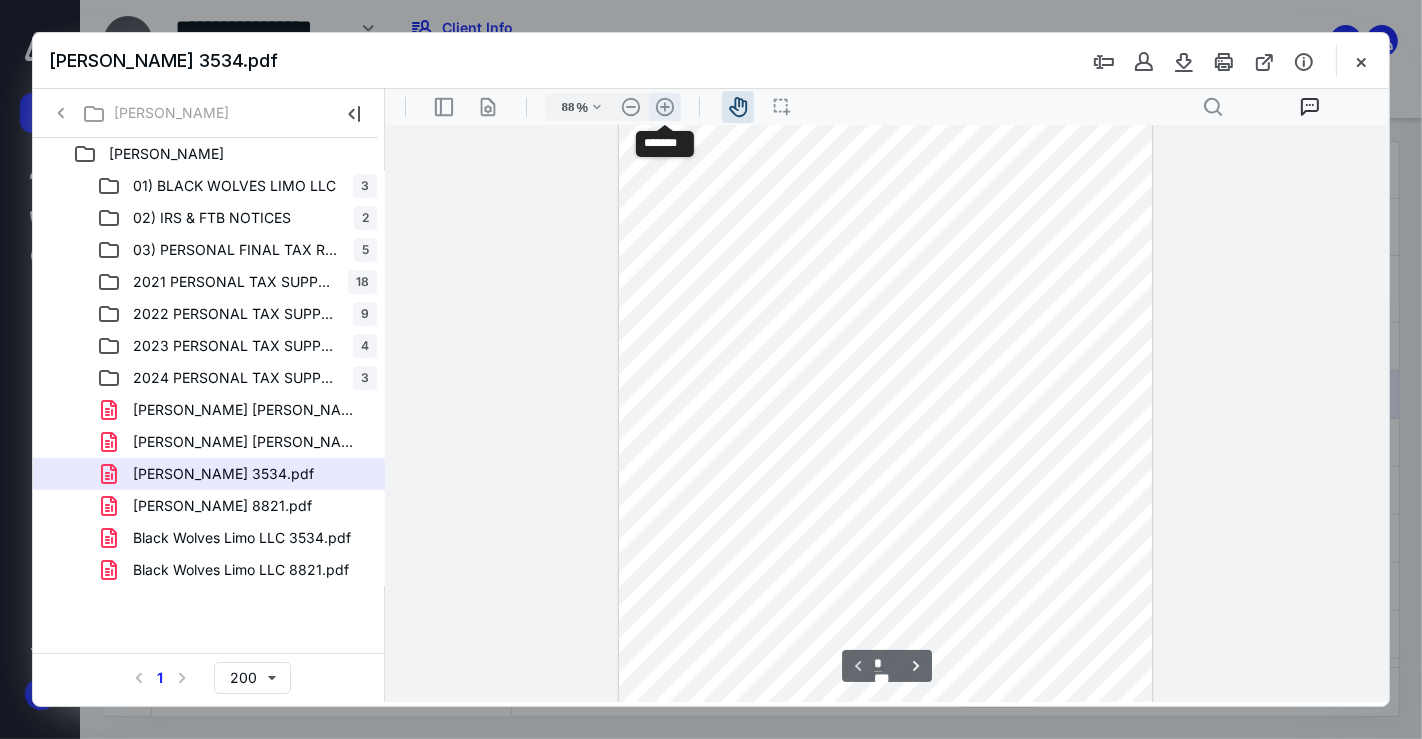 click on ".cls-1{fill:#abb0c4;} icon - header - zoom - in - line" at bounding box center (664, 106) 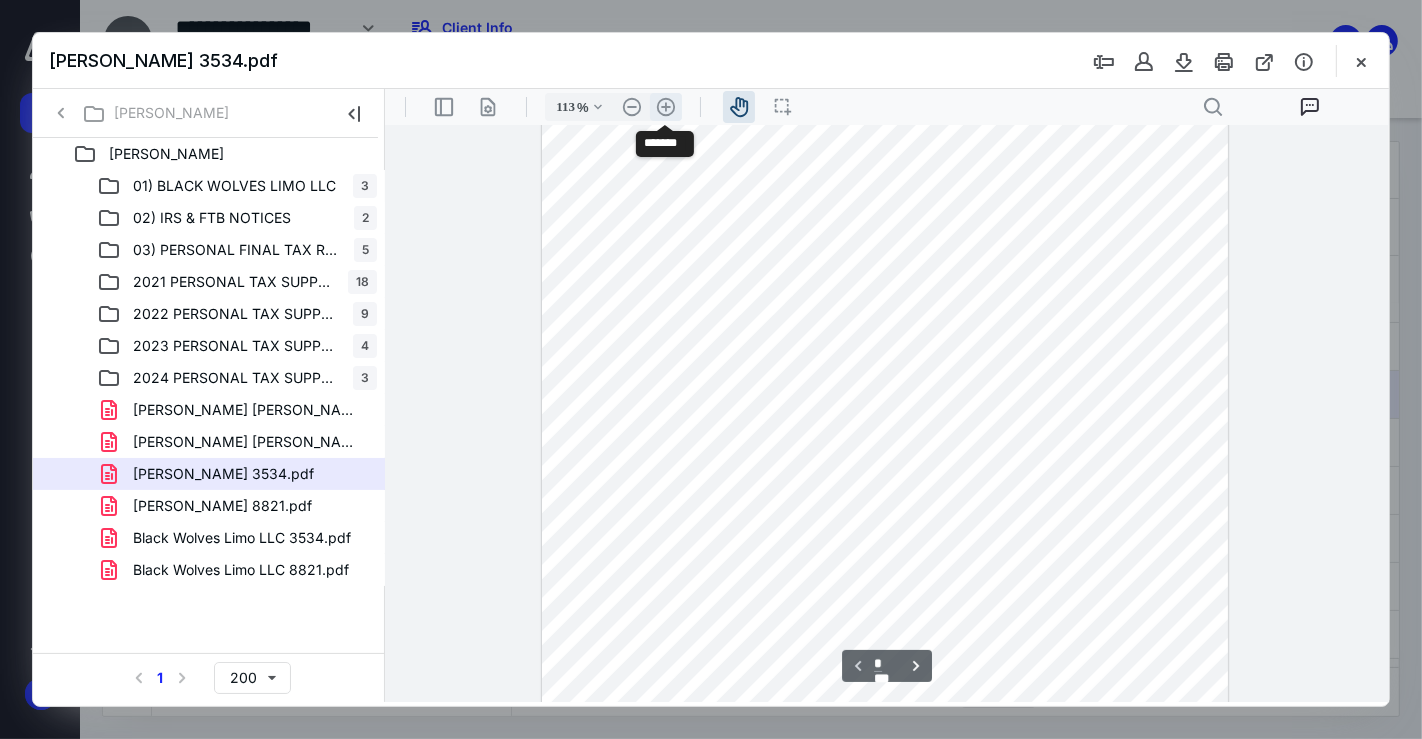 click on ".cls-1{fill:#abb0c4;} icon - header - zoom - in - line" at bounding box center (665, 106) 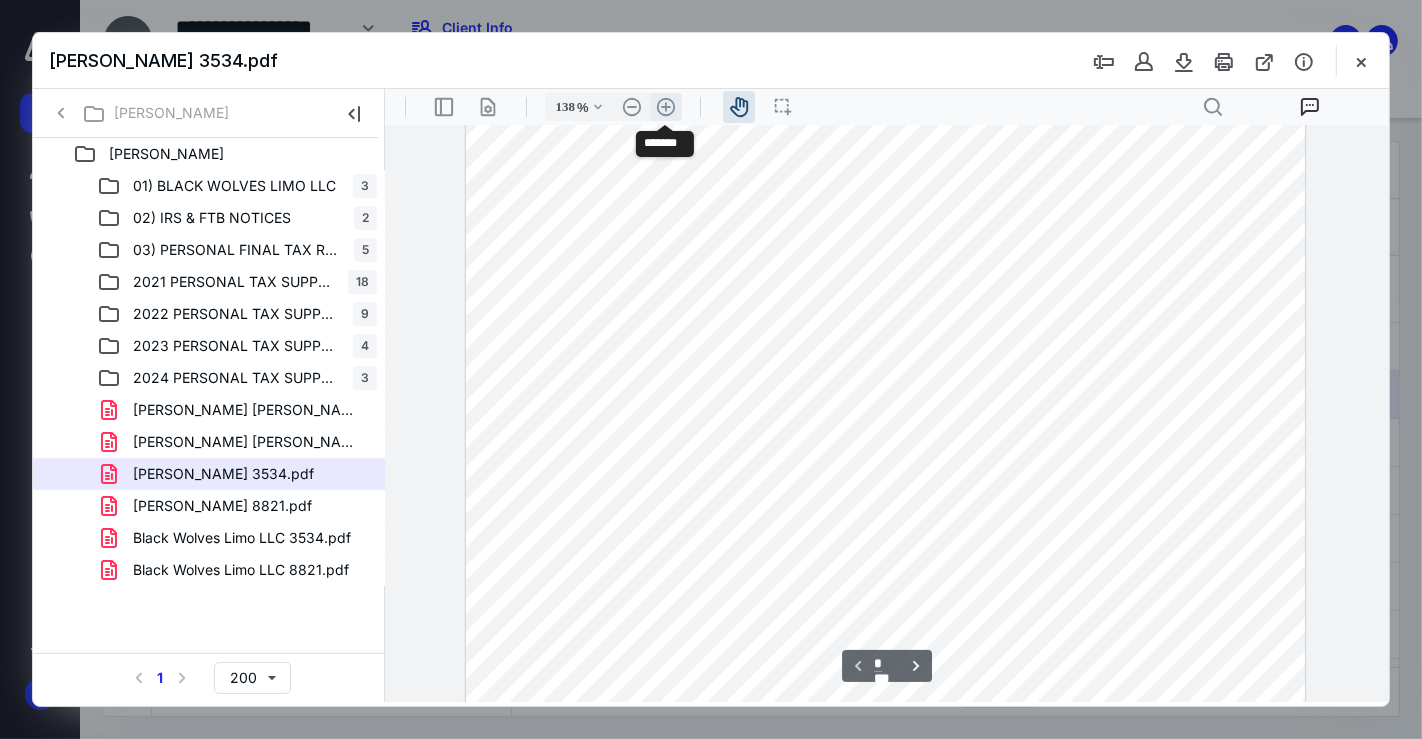 scroll, scrollTop: 317, scrollLeft: 0, axis: vertical 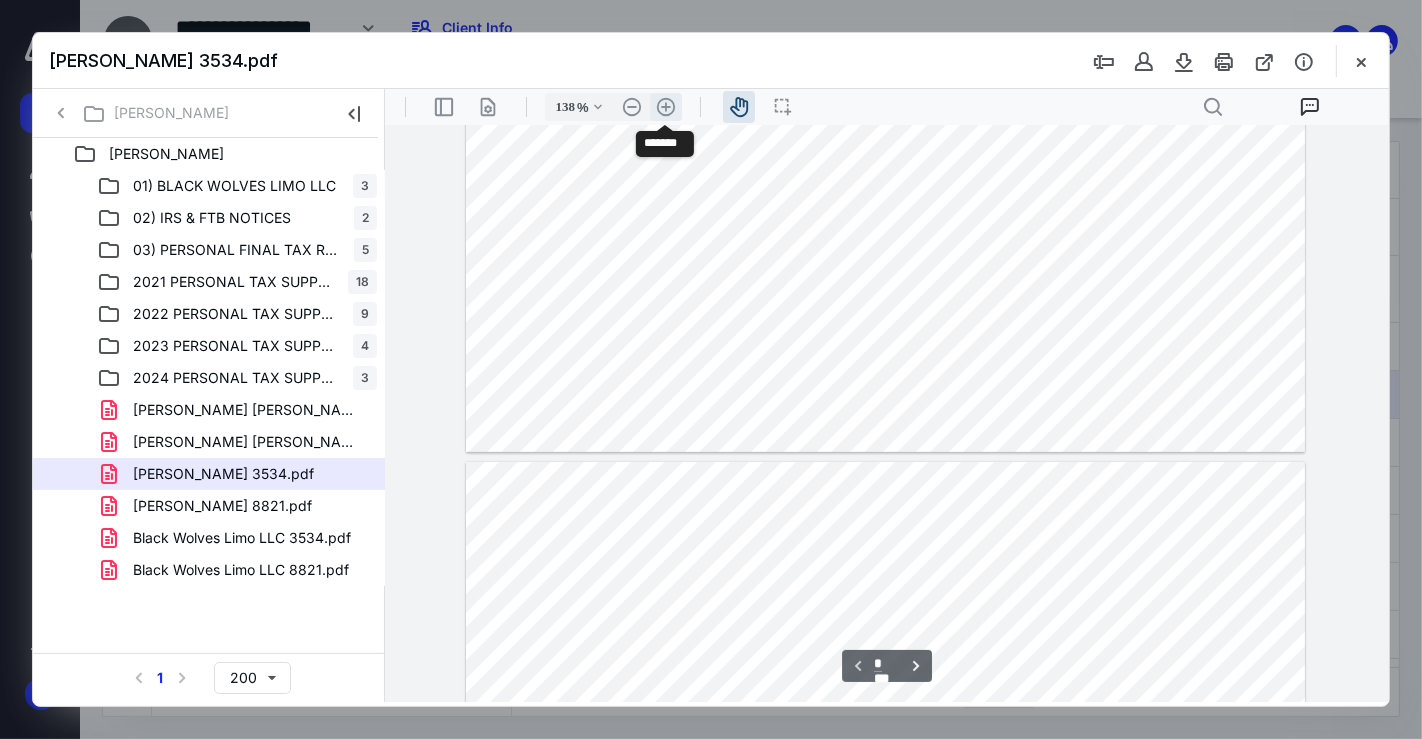 type on "*" 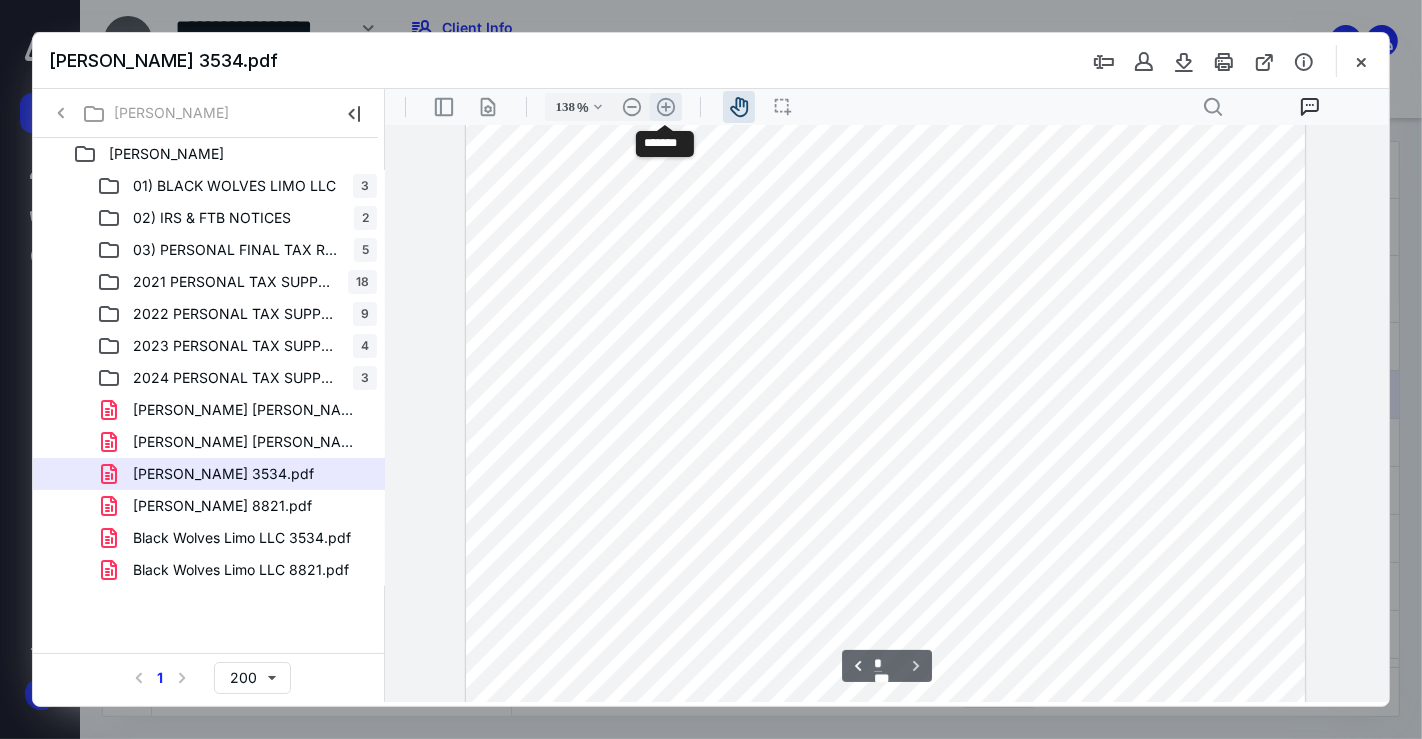 scroll, scrollTop: 1168, scrollLeft: 0, axis: vertical 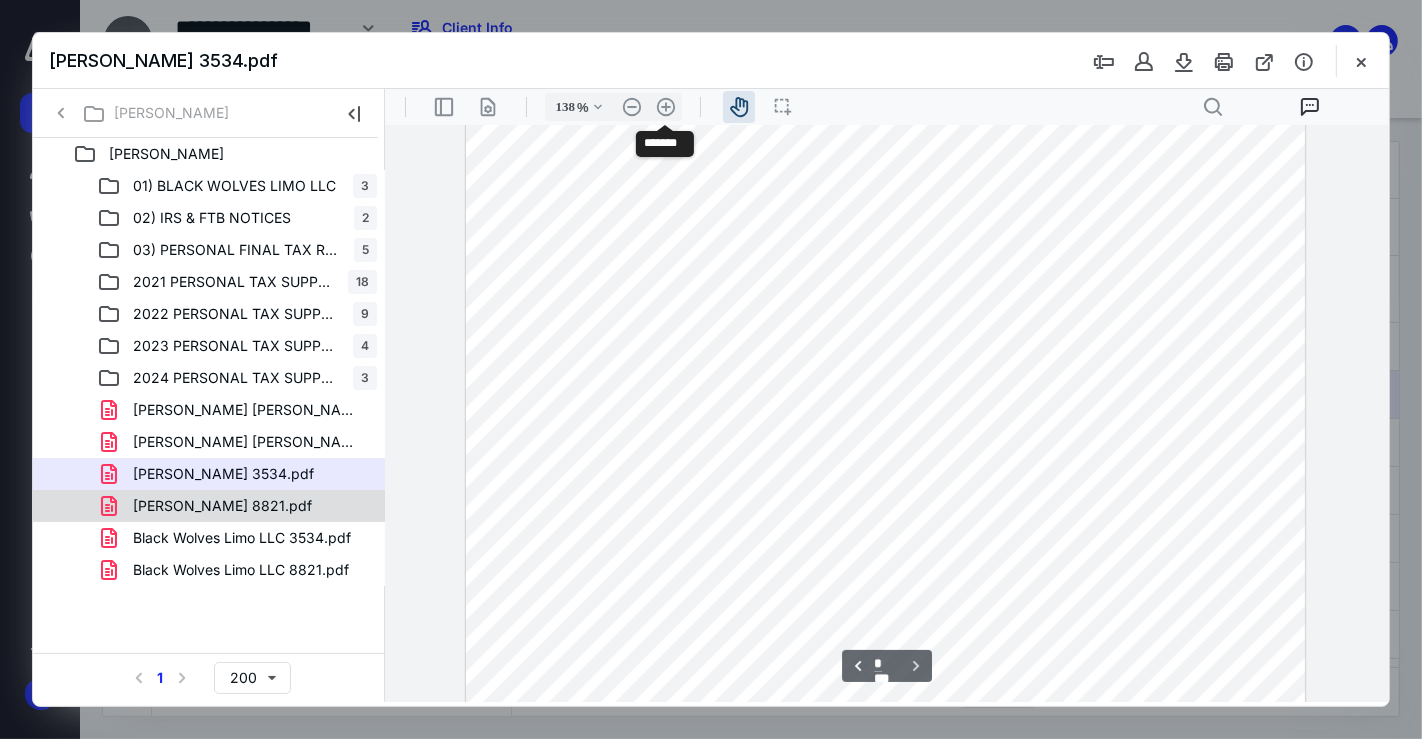 click on "[PERSON_NAME] 8821.pdf" at bounding box center (222, 506) 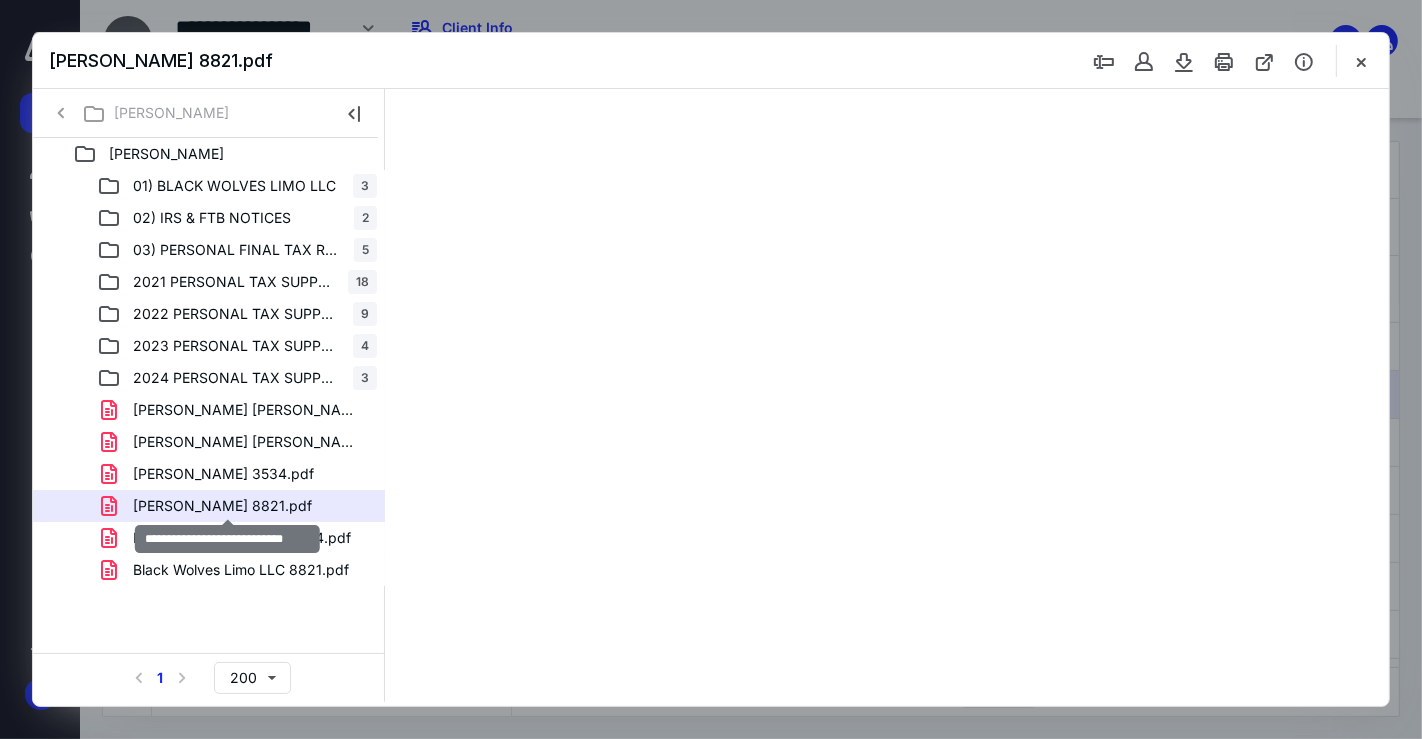 scroll, scrollTop: 0, scrollLeft: 0, axis: both 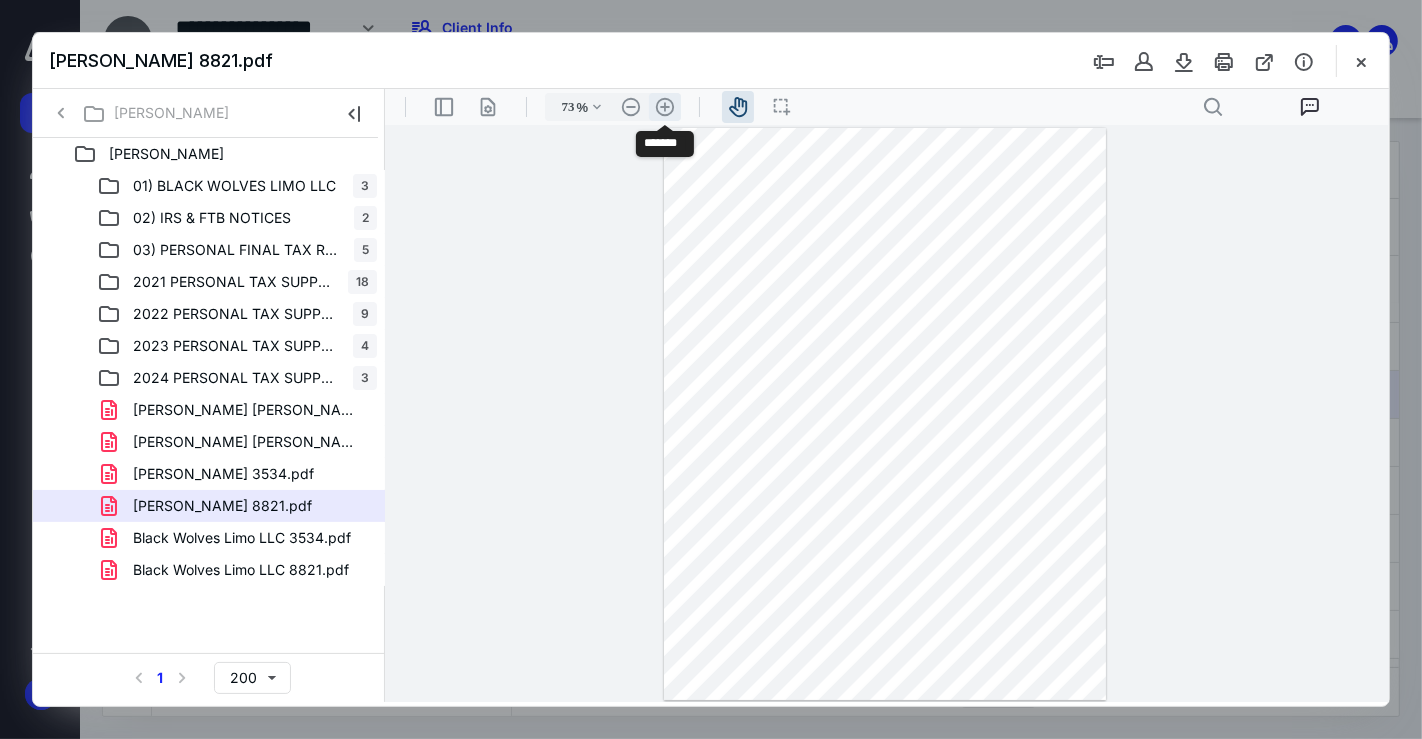 click on ".cls-1{fill:#abb0c4;} icon - header - zoom - in - line" at bounding box center (664, 106) 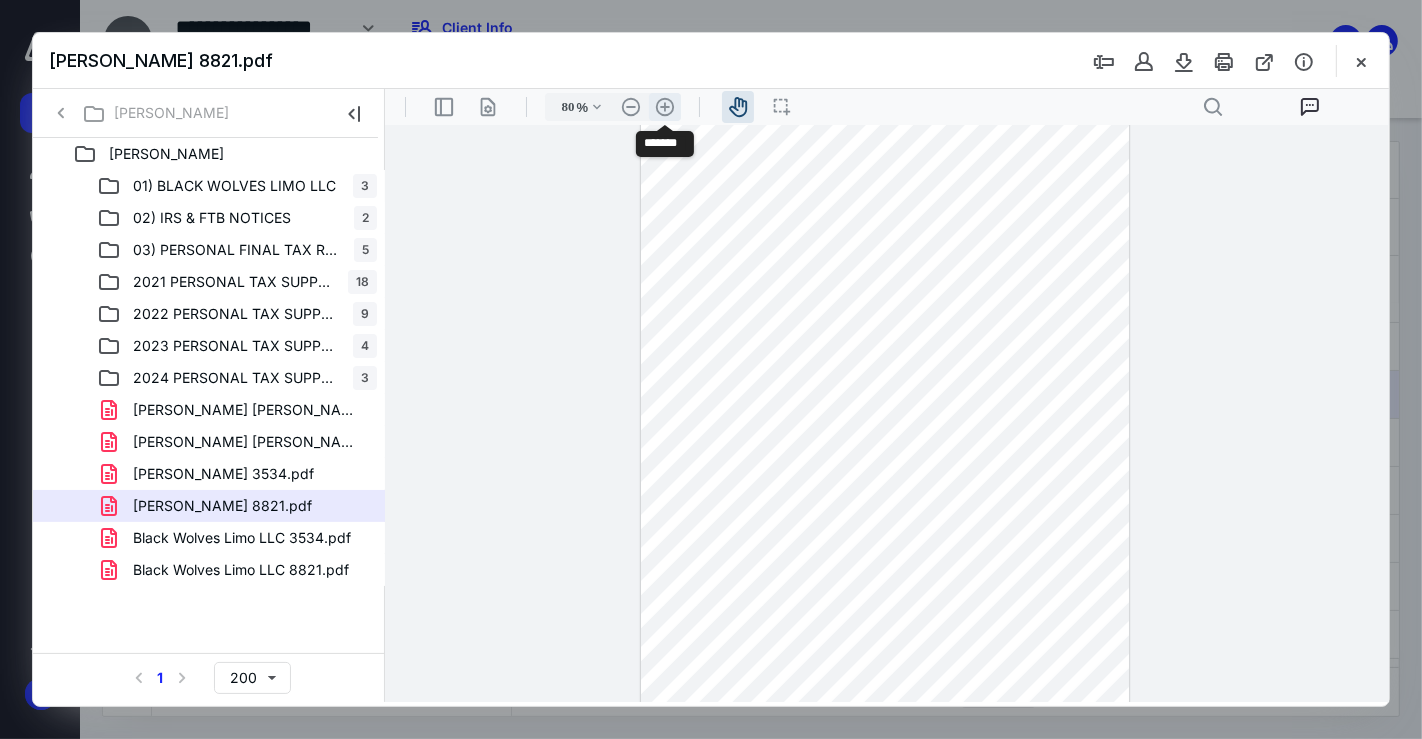 click on ".cls-1{fill:#abb0c4;} icon - header - zoom - in - line" at bounding box center (664, 106) 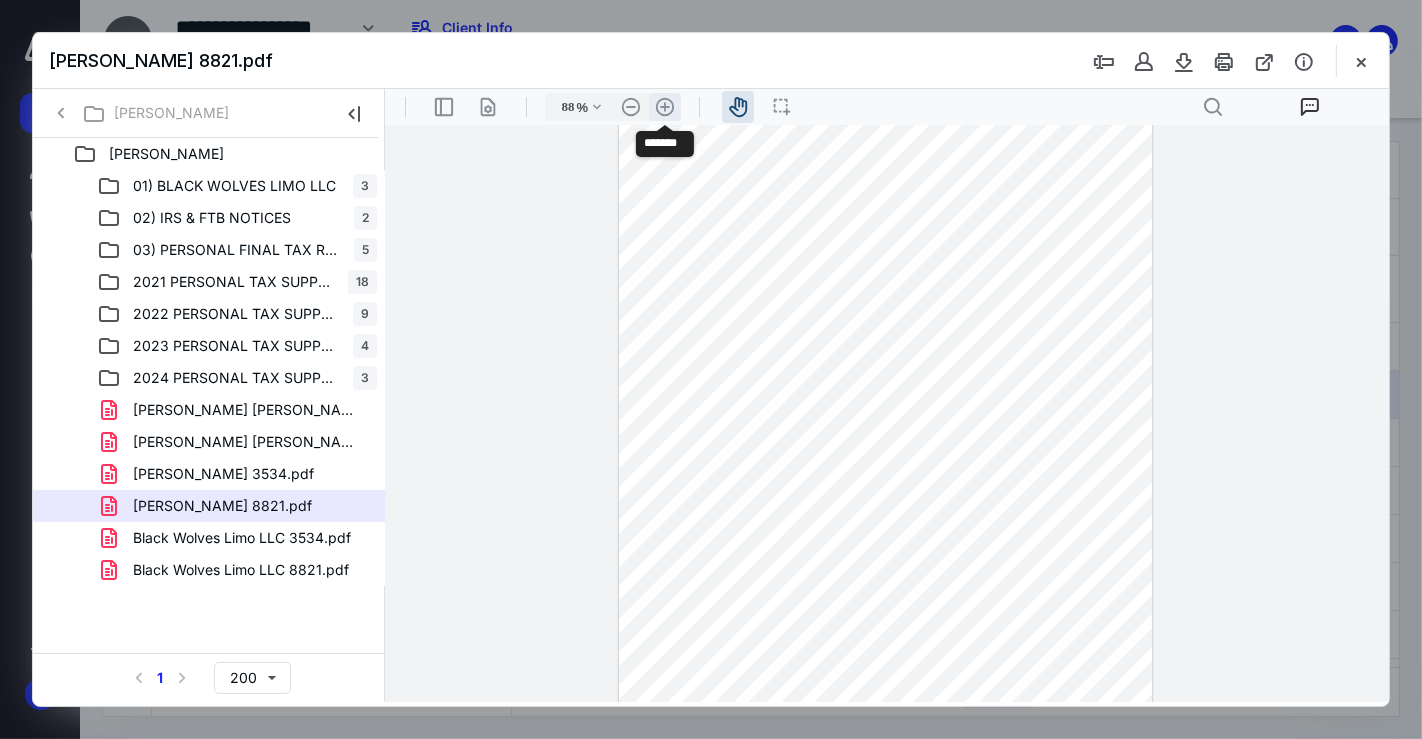 click on ".cls-1{fill:#abb0c4;} icon - header - zoom - in - line" at bounding box center [664, 106] 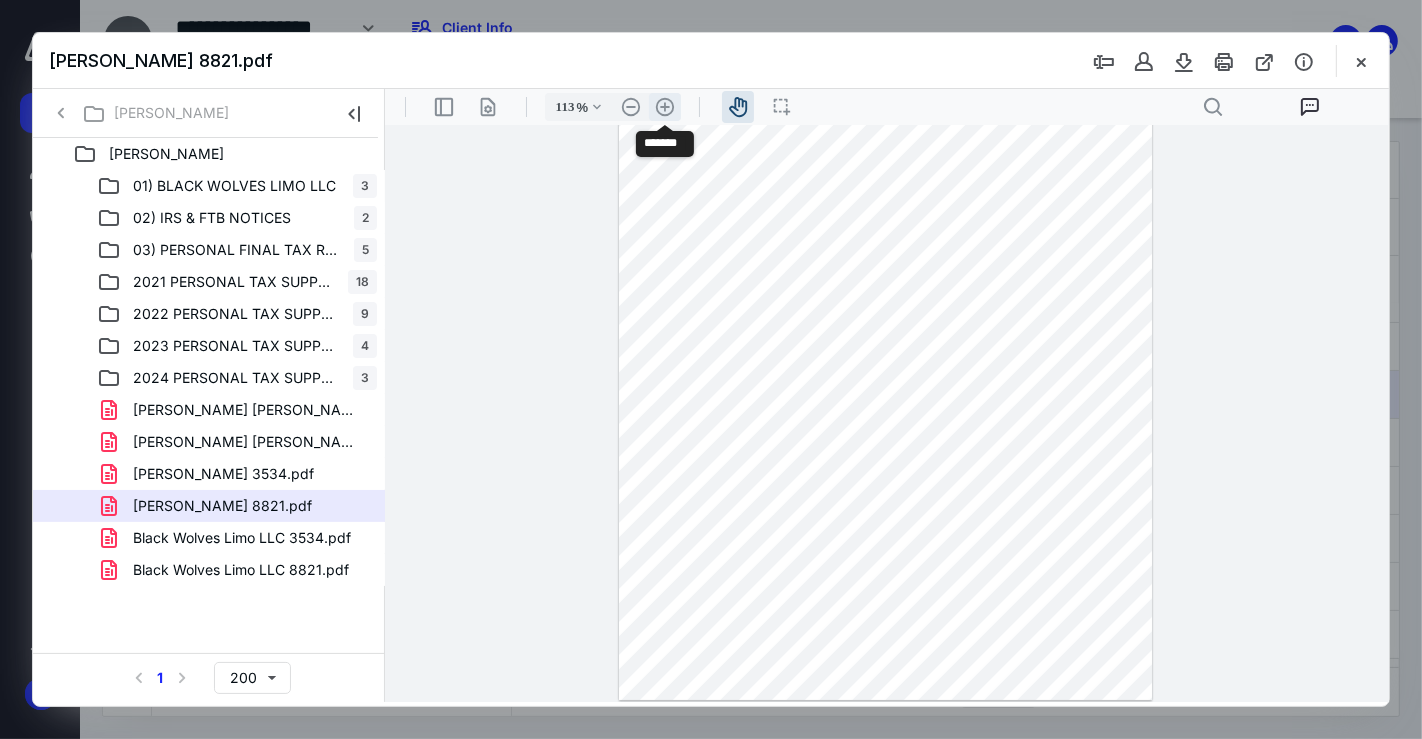 click on ".cls-1{fill:#abb0c4;} icon - header - zoom - in - line" at bounding box center (664, 106) 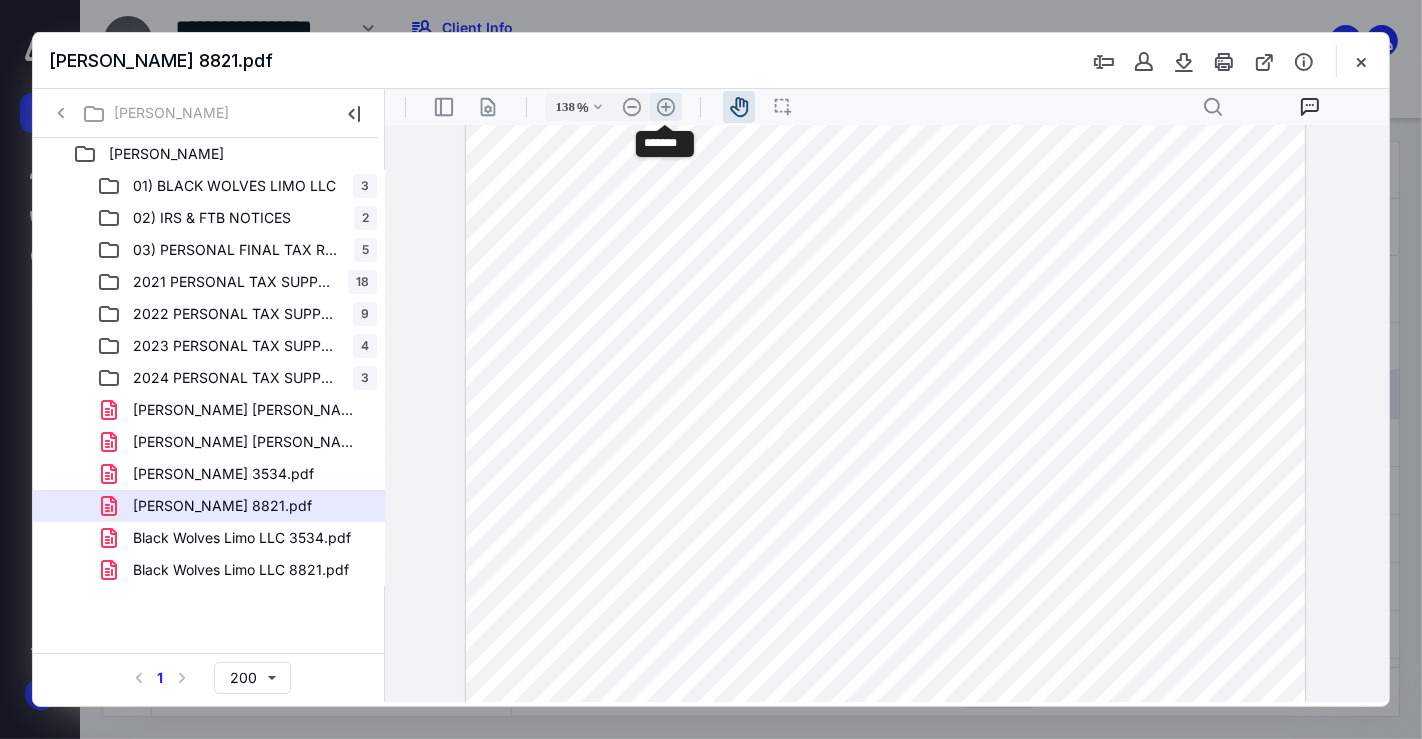scroll, scrollTop: 72, scrollLeft: 0, axis: vertical 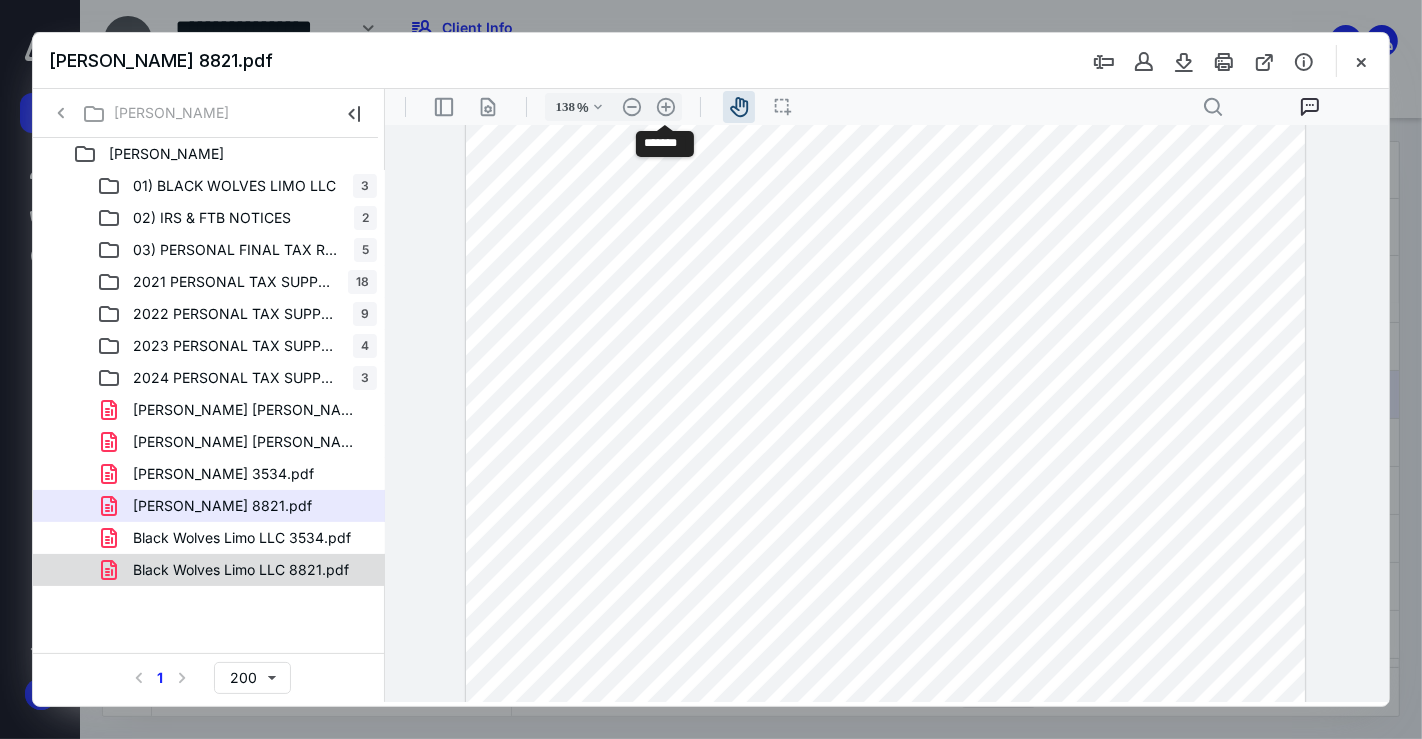 click on "Black Wolves Limo LLC 8821.pdf" at bounding box center [241, 570] 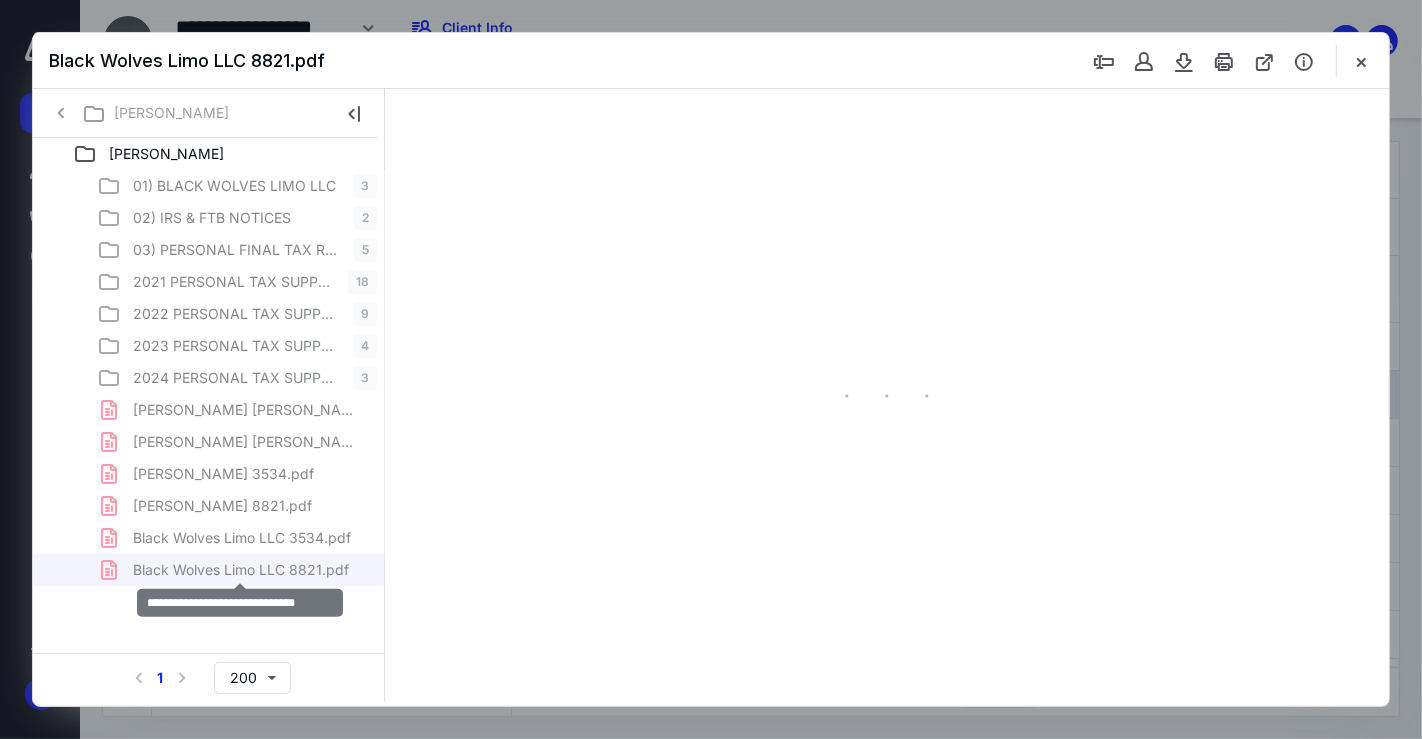 scroll, scrollTop: 0, scrollLeft: 0, axis: both 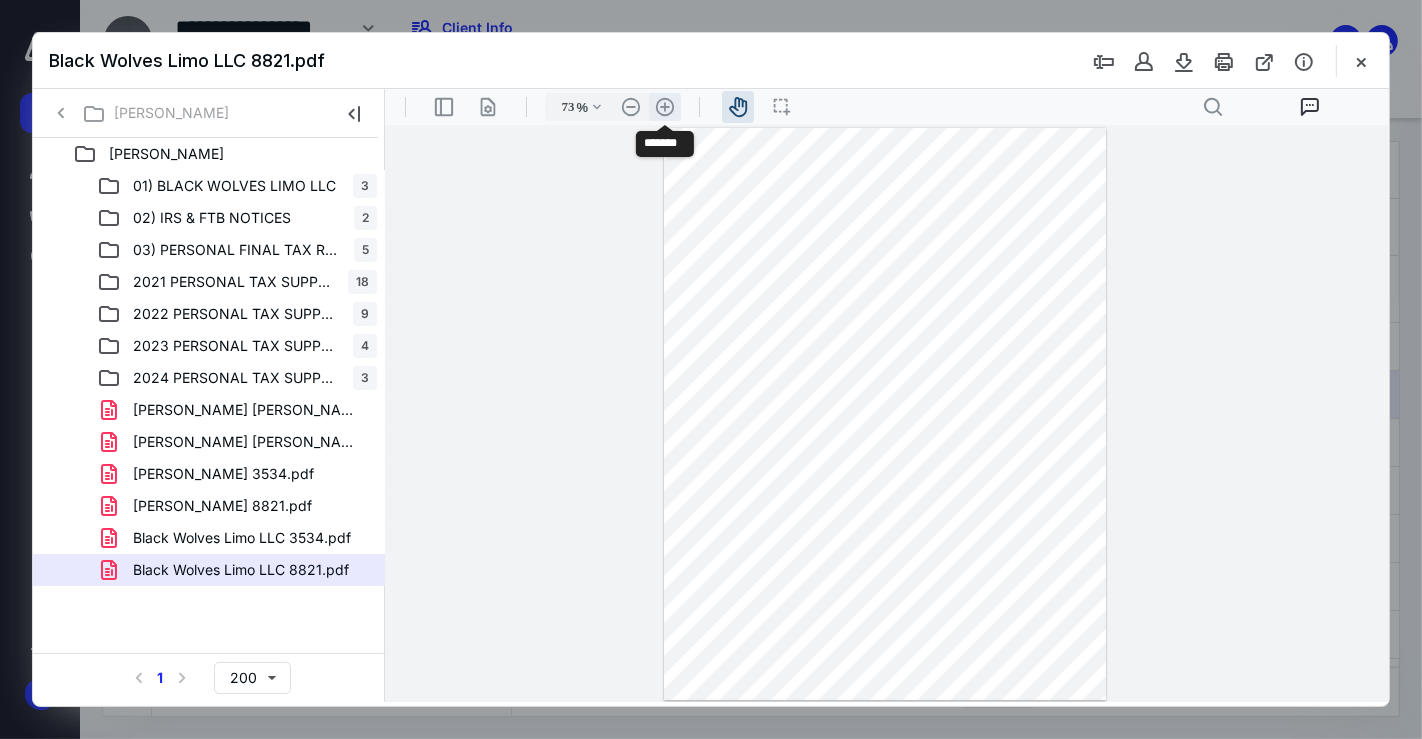click on ".cls-1{fill:#abb0c4;} icon - header - zoom - in - line" at bounding box center [664, 106] 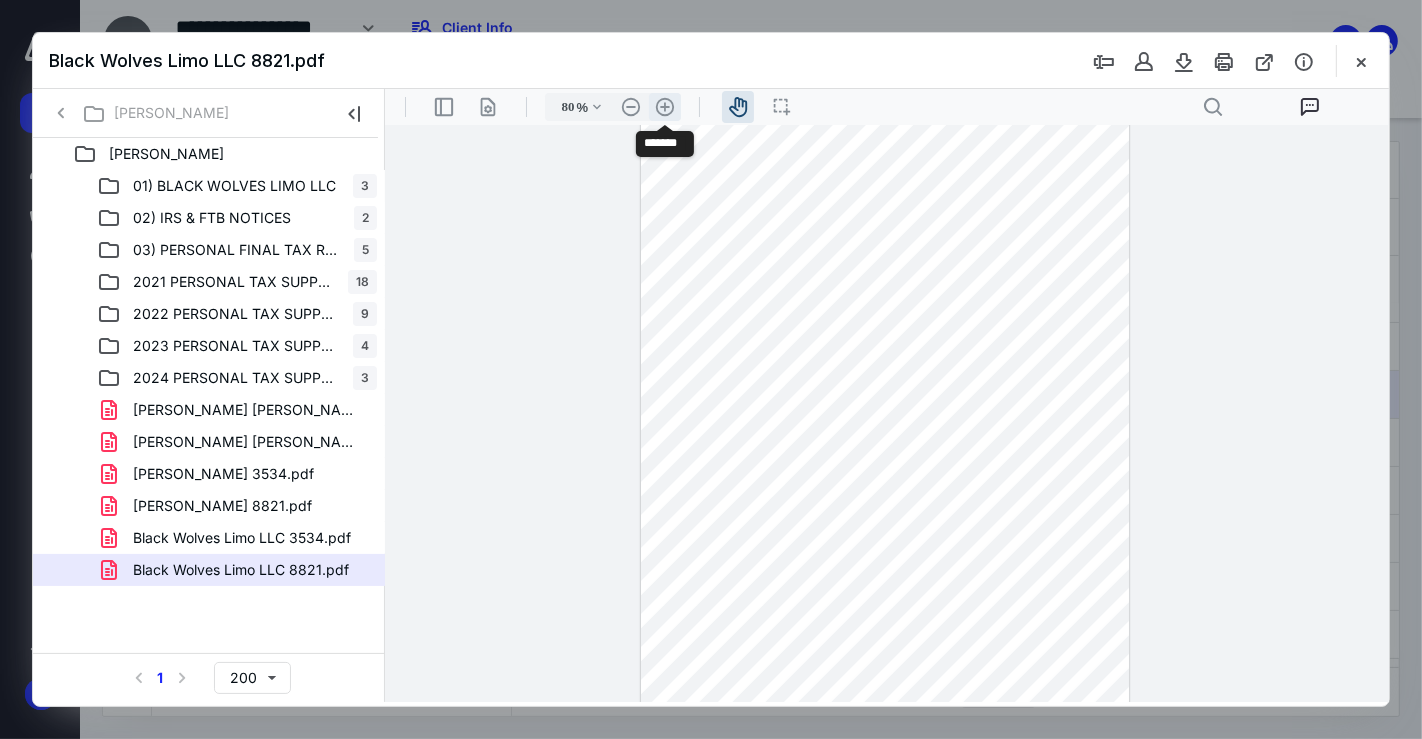 click on ".cls-1{fill:#abb0c4;} icon - header - zoom - in - line" at bounding box center (664, 106) 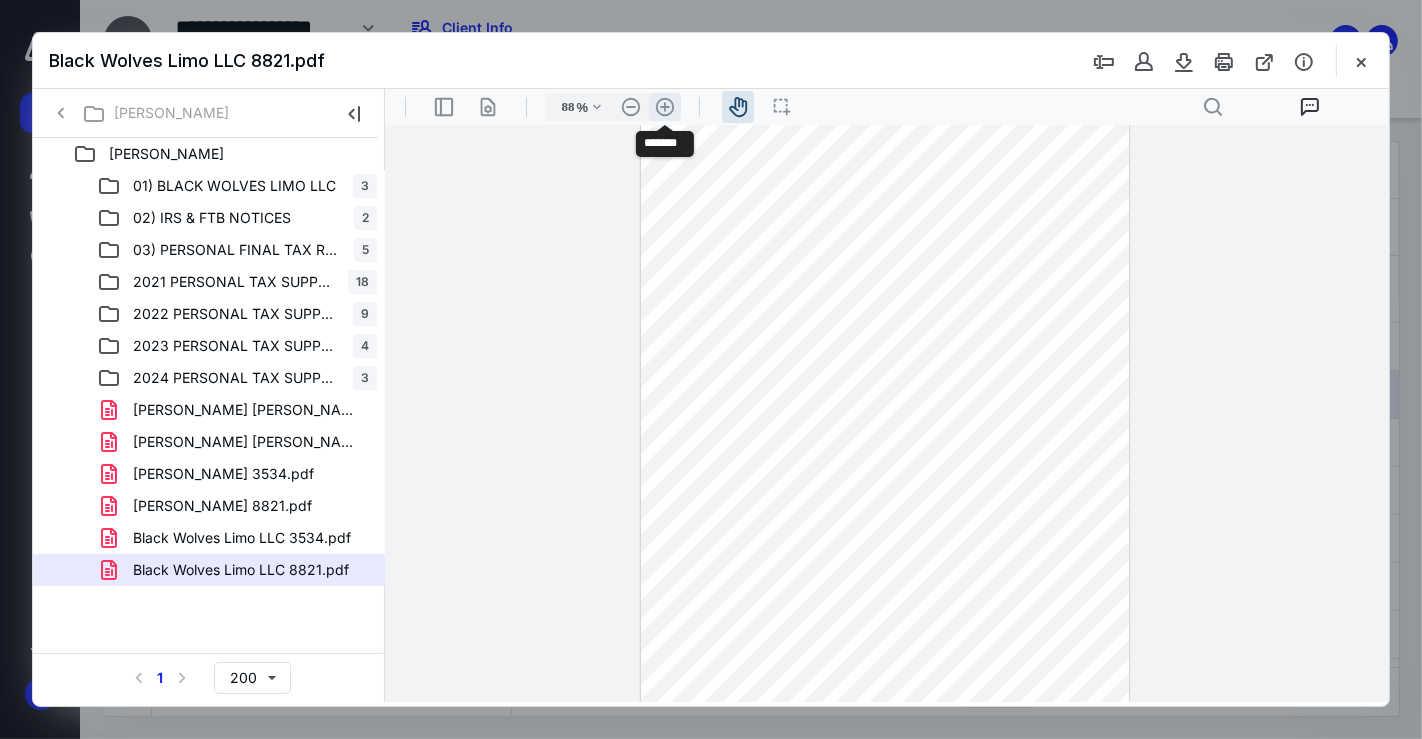 click on ".cls-1{fill:#abb0c4;} icon - header - zoom - in - line" at bounding box center (664, 106) 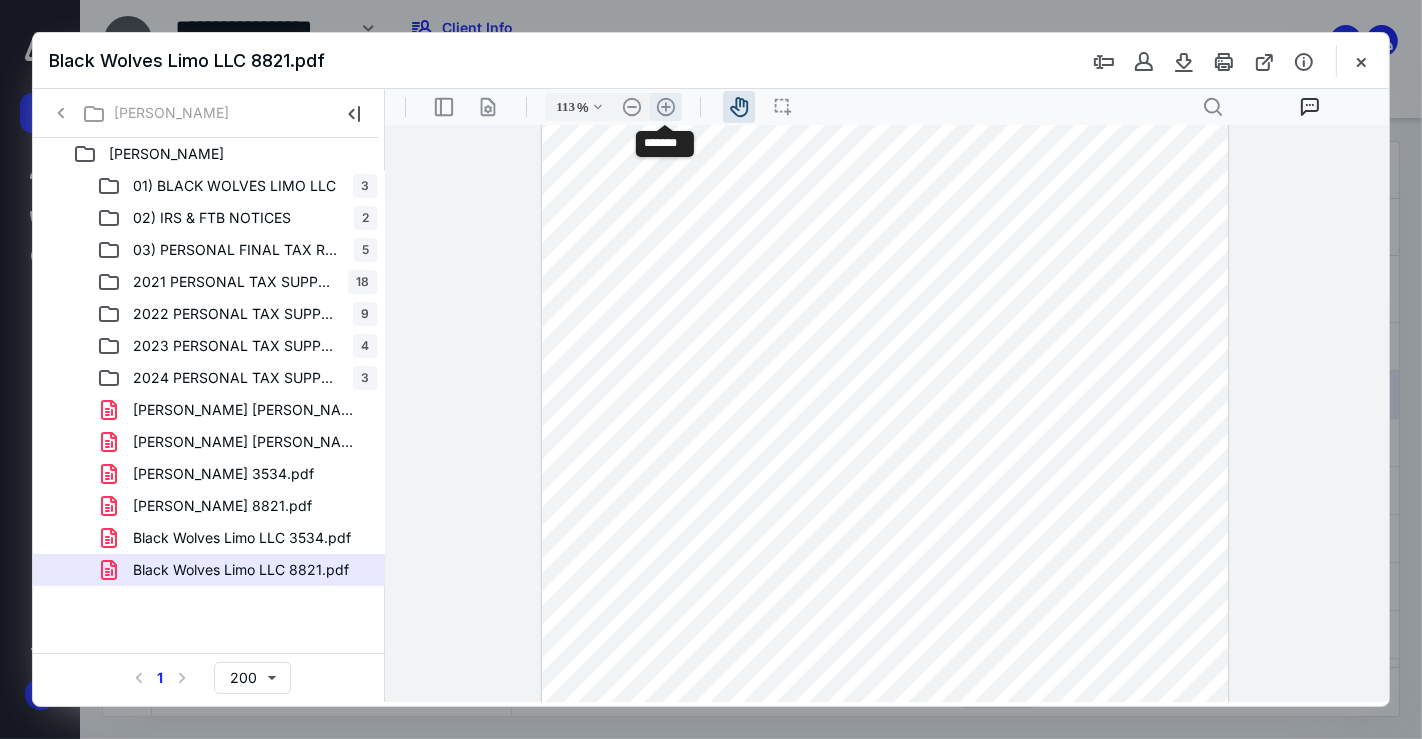 click on ".cls-1{fill:#abb0c4;} icon - header - zoom - in - line" at bounding box center [665, 106] 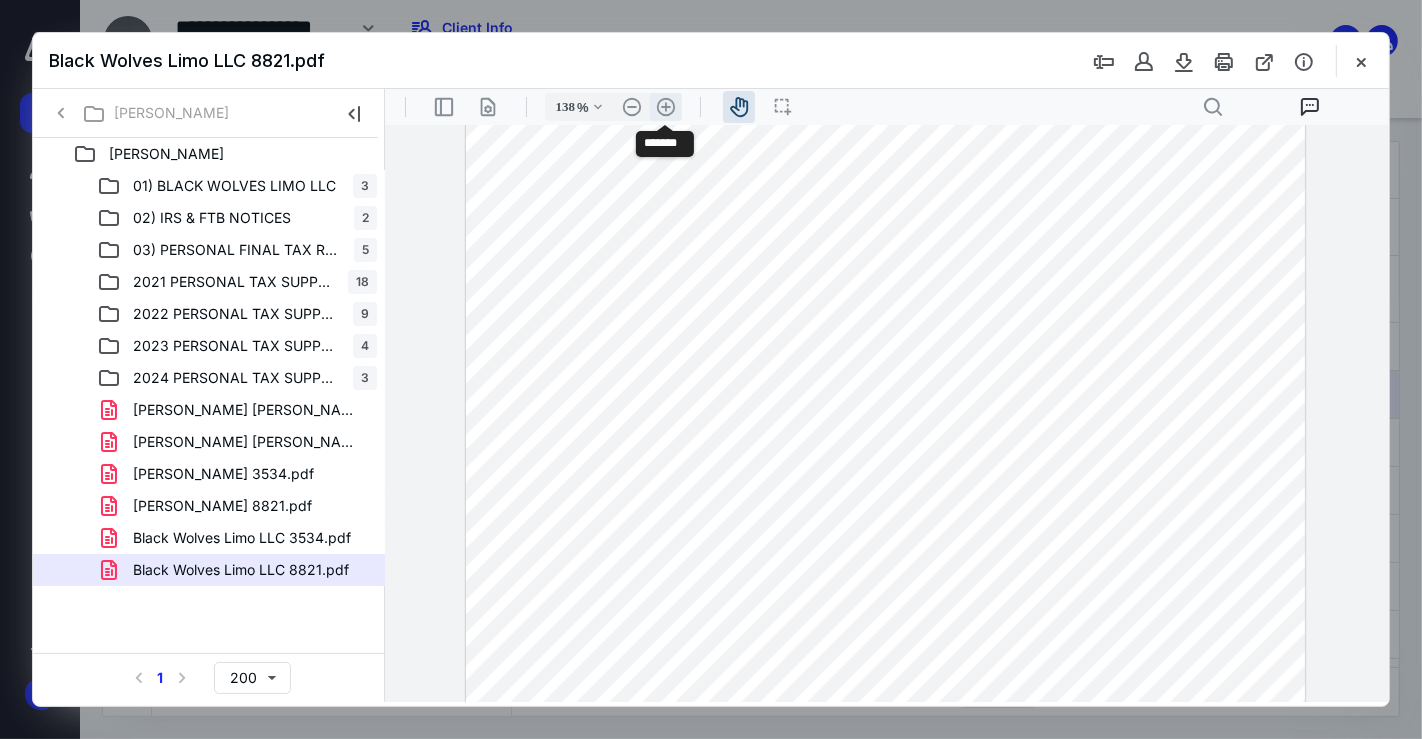 scroll, scrollTop: 75, scrollLeft: 0, axis: vertical 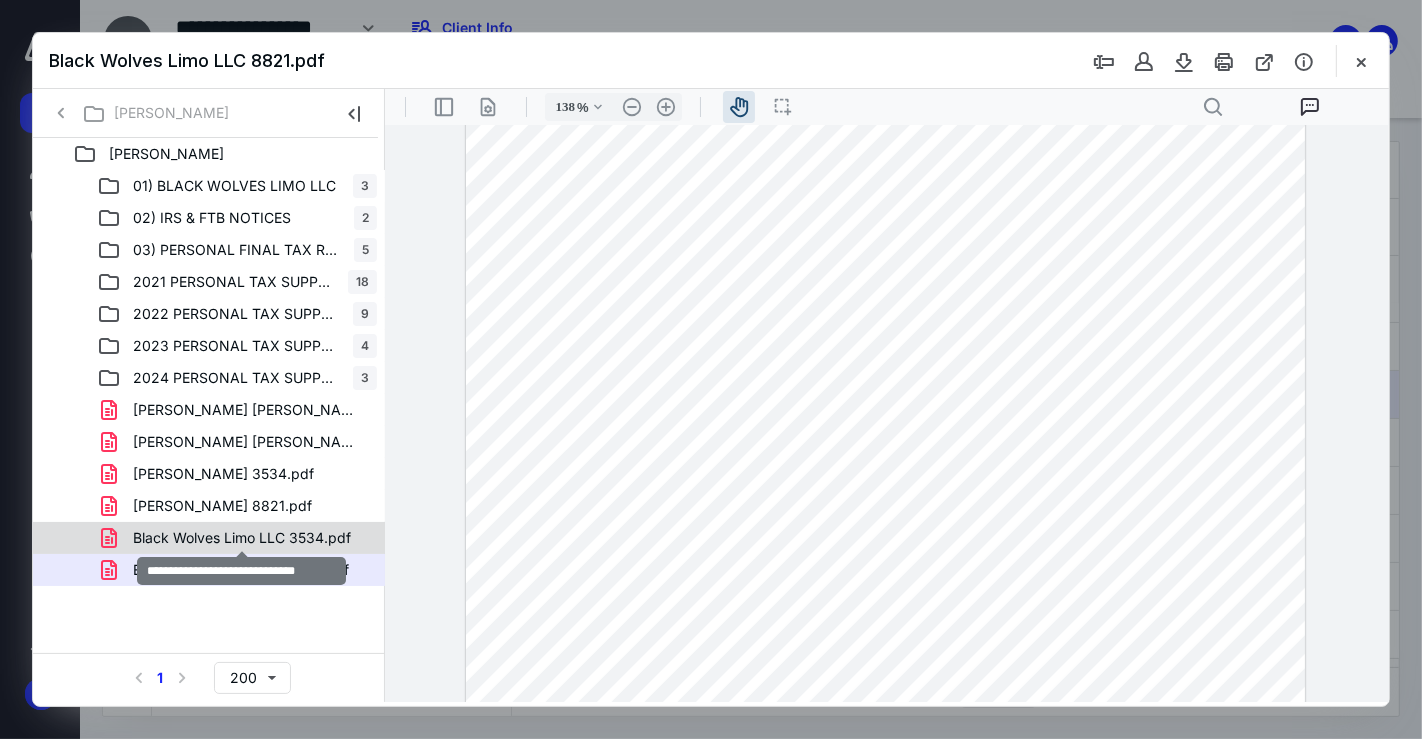 click on "Black Wolves Limo LLC 3534.pdf" at bounding box center (242, 538) 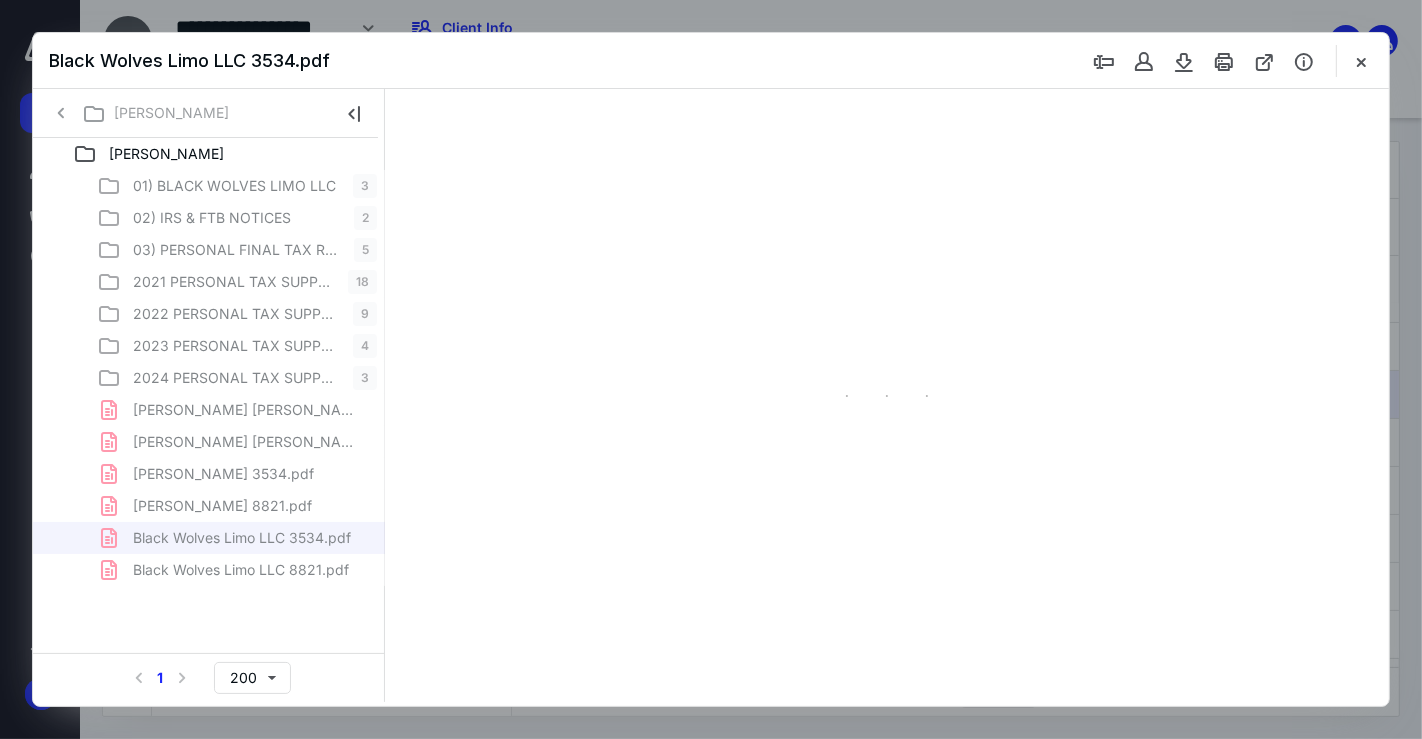 scroll, scrollTop: 39, scrollLeft: 0, axis: vertical 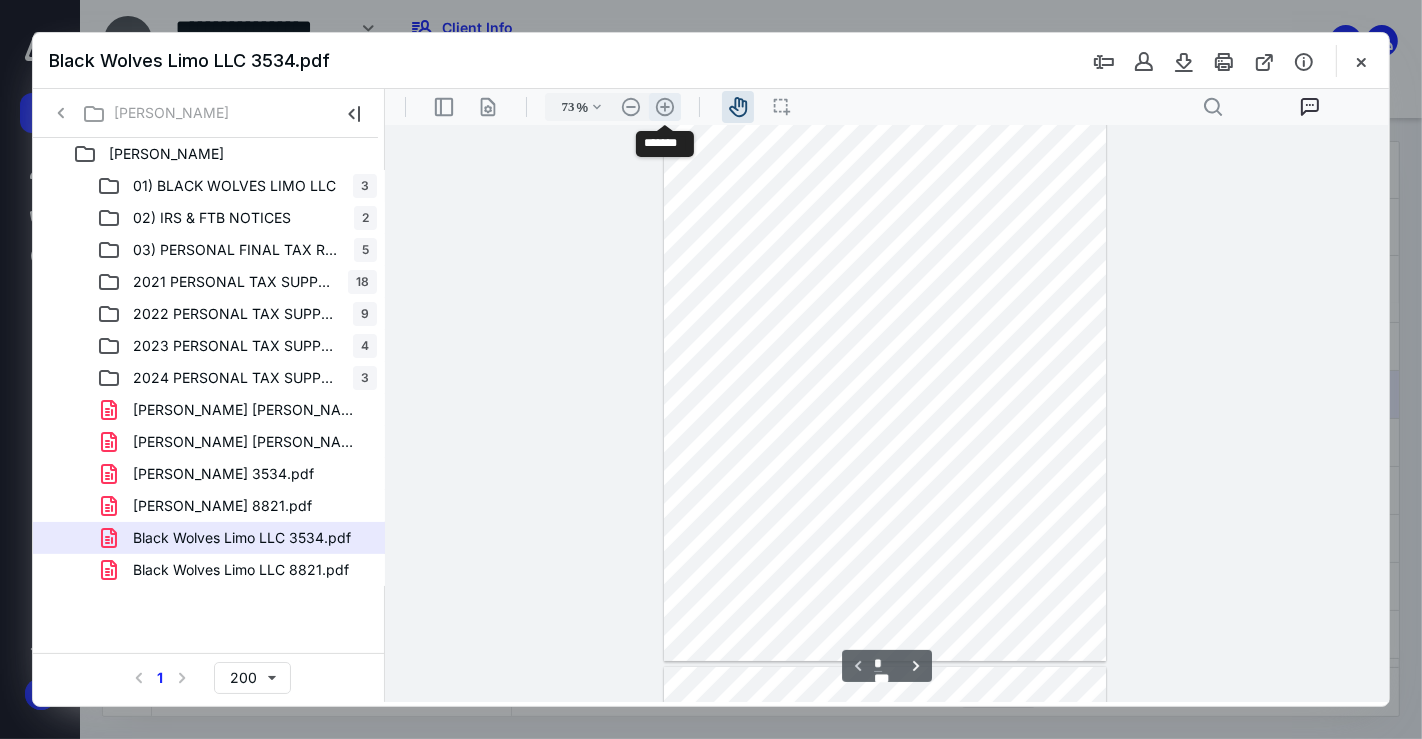 click on ".cls-1{fill:#abb0c4;} icon - header - zoom - in - line" at bounding box center [664, 106] 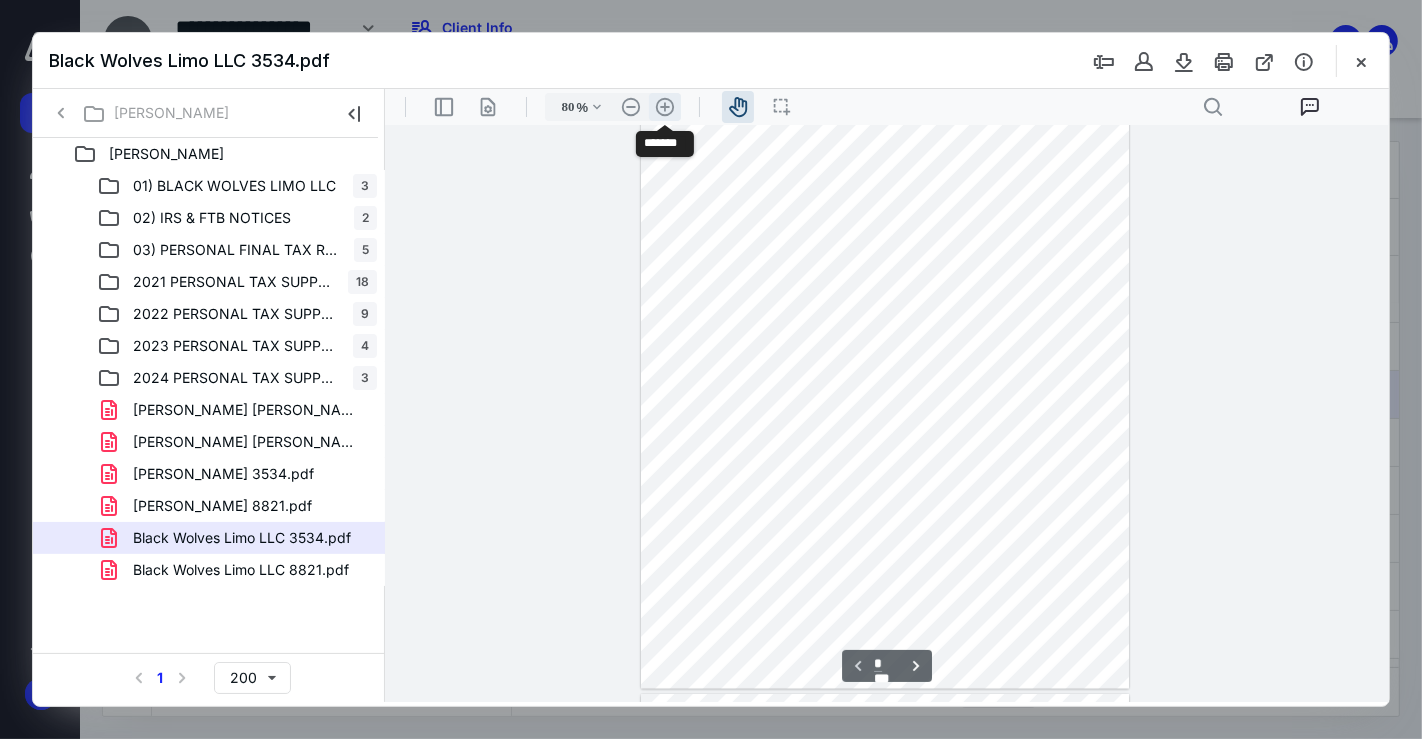 click on ".cls-1{fill:#abb0c4;} icon - header - zoom - in - line" at bounding box center [664, 106] 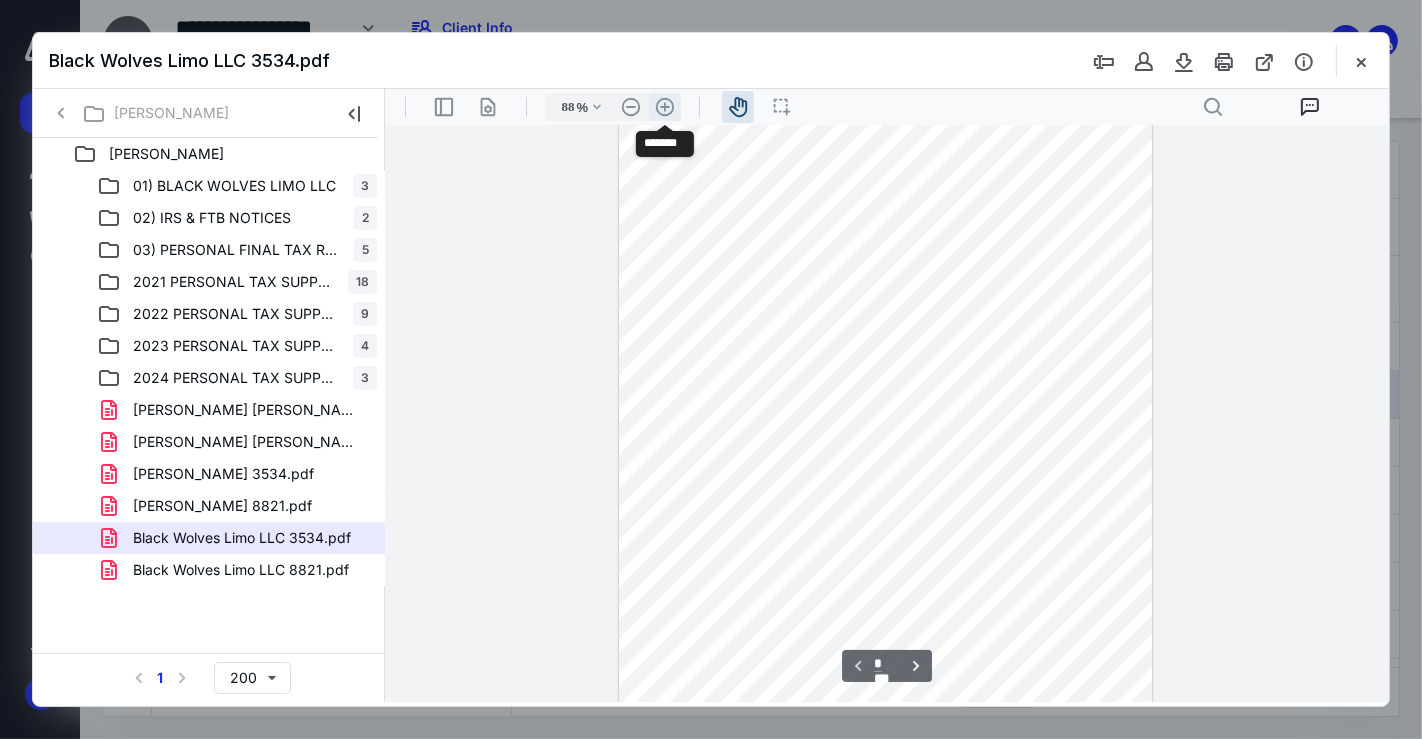click on ".cls-1{fill:#abb0c4;} icon - header - zoom - in - line" at bounding box center [664, 106] 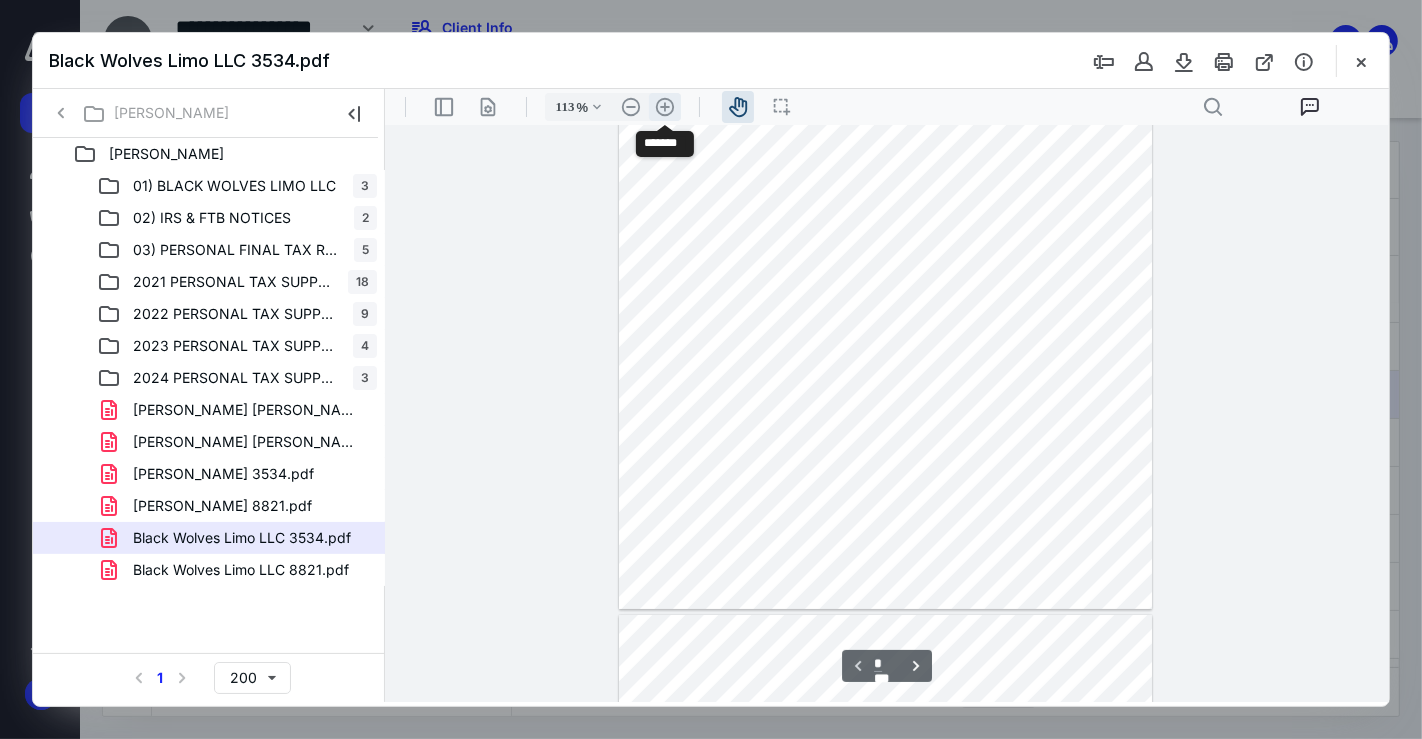 click on ".cls-1{fill:#abb0c4;} icon - header - zoom - in - line" at bounding box center [664, 106] 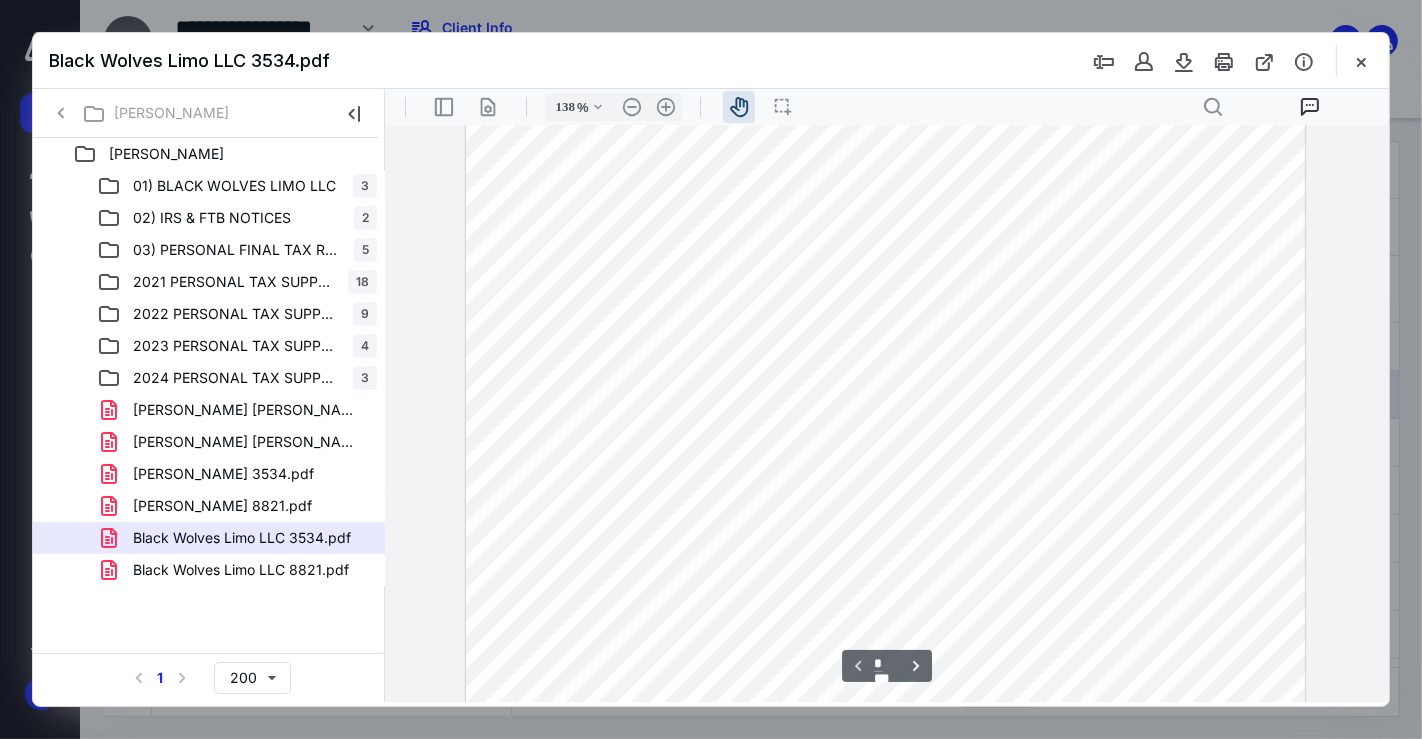scroll, scrollTop: 185, scrollLeft: 0, axis: vertical 